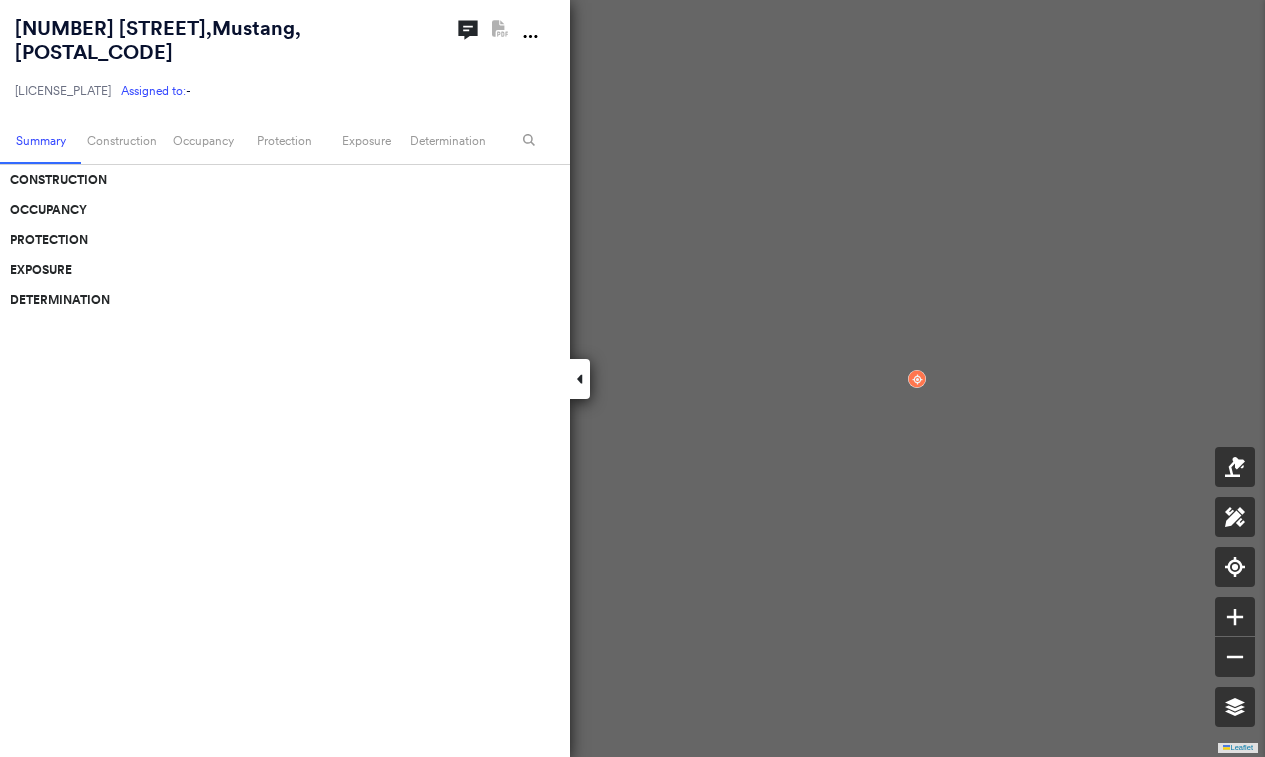 scroll, scrollTop: 0, scrollLeft: 0, axis: both 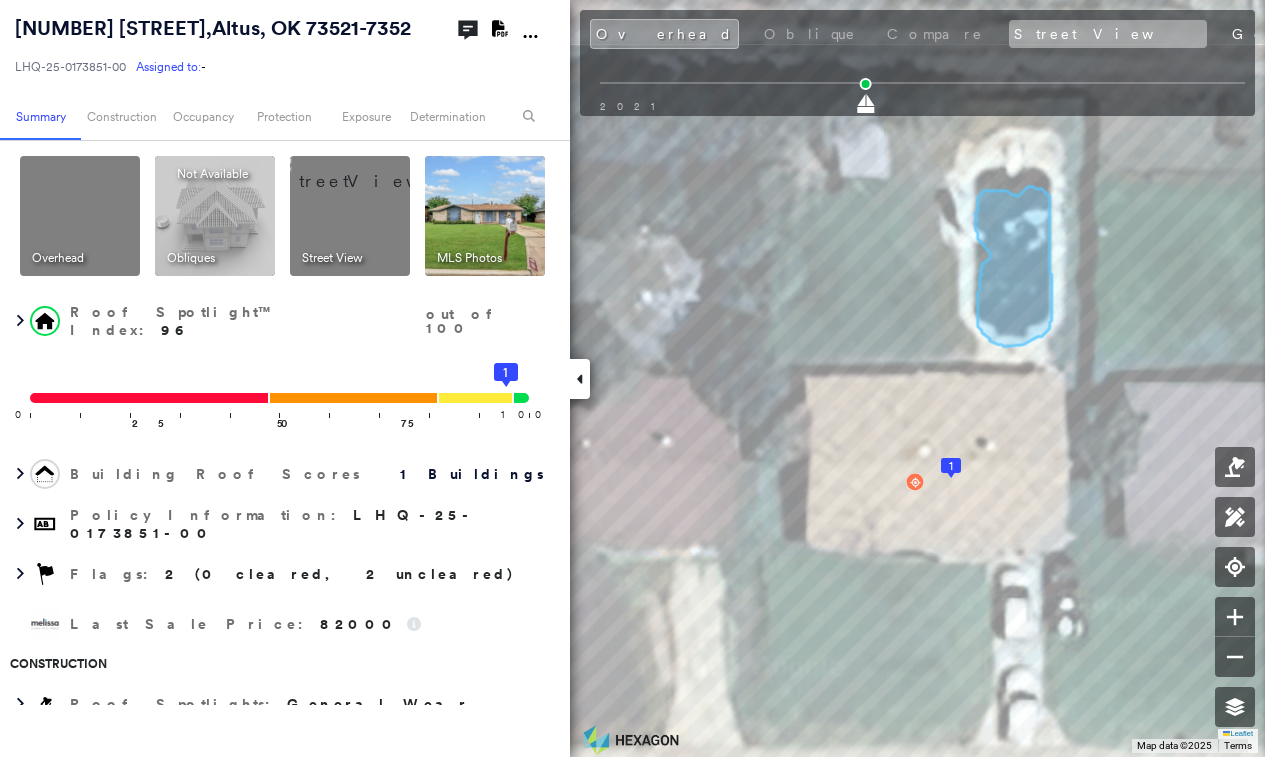 click on "Street View" at bounding box center [1108, 34] 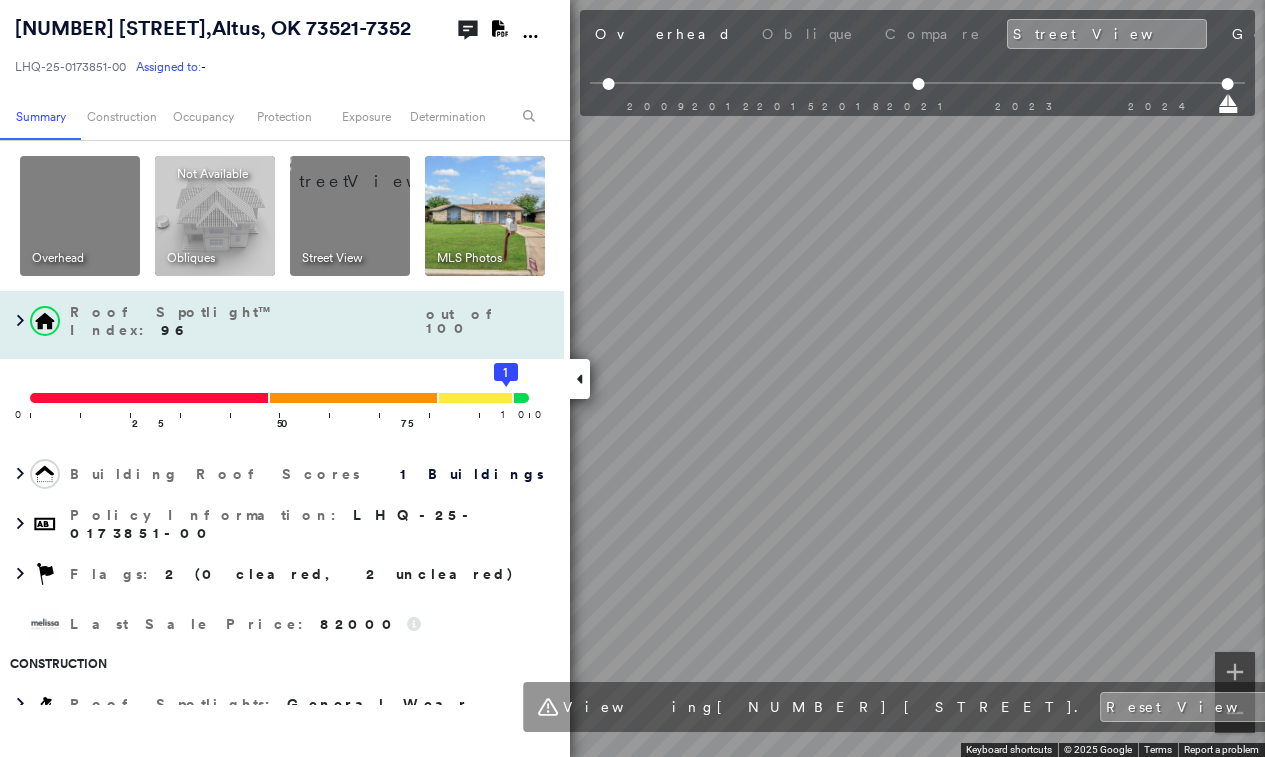 click on "601 Libra Street ,  Altus, OK 73521-7352 LHQ-25-0173851-00 Assigned to:  - Assigned to:  - LHQ-25-0173851-00 Assigned to:  - Open Comments Download PDF Report Summary Construction Occupancy Protection Exposure Determination Overhead Obliques Not Available ; Street View MLS Photos Roof Spotlight™ Index :  96 out of 100 0 100 25 50 75 1 Building Roof Scores 1 Buildings Policy Information :  LHQ-25-0173851-00 Flags :  2 (0 cleared, 2 uncleared) Last Sale Price :  82000 Construction Roof Spotlights :  General Wear Property Features :  Pool Roof Size & Shape :  1 building  - Gable | Asphalt Shingle Assessor and MLS Details Property Lookup BuildZoom - Building Permit Data and Analysis Occupancy Ownership Place Detail Smarty Streets - Surrounding Properties Protection Protection Exposure FEMA Risk Index Flood Regional Hazard: 2   out of  5 Crime Regional Hazard: 3   out of  5 Additional Perils Guidewire HazardHub HazardHub Risks MLS Photos Determination Flags :  2 (0 cleared, 2 uncleared) Uncleared Flags (2) Clear" at bounding box center (632, 378) 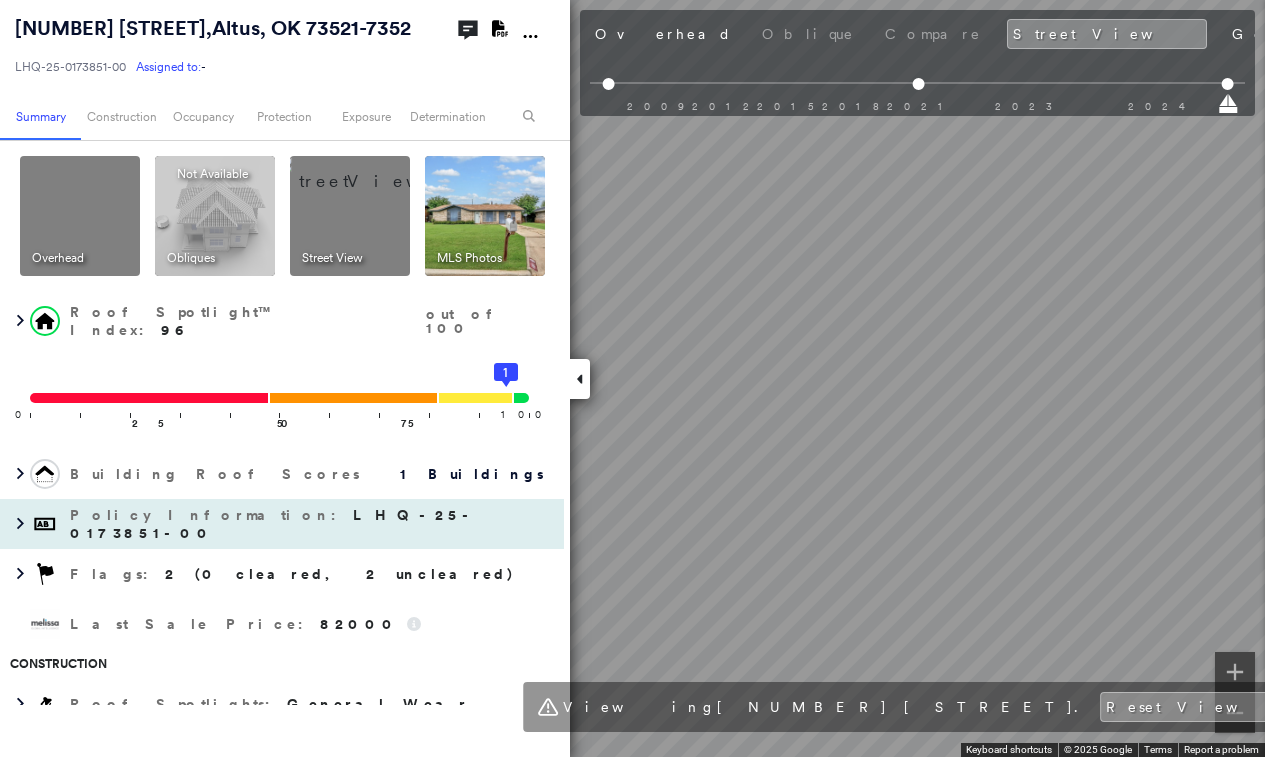 click on "601 Libra Street ,  Altus, OK 73521-7352 LHQ-25-0173851-00 Assigned to:  - Assigned to:  - LHQ-25-0173851-00 Assigned to:  - Open Comments Download PDF Report Summary Construction Occupancy Protection Exposure Determination Overhead Obliques Not Available ; Street View MLS Photos Roof Spotlight™ Index :  96 out of 100 0 100 25 50 75 1 Building Roof Scores 1 Buildings Policy Information :  LHQ-25-0173851-00 Flags :  2 (0 cleared, 2 uncleared) Last Sale Price :  82000 Construction Roof Spotlights :  General Wear Property Features :  Pool Roof Size & Shape :  1 building  - Gable | Asphalt Shingle Assessor and MLS Details Property Lookup BuildZoom - Building Permit Data and Analysis Occupancy Ownership Place Detail Smarty Streets - Surrounding Properties Protection Protection Exposure FEMA Risk Index Flood Regional Hazard: 2   out of  5 Crime Regional Hazard: 3   out of  5 Additional Perils Guidewire HazardHub HazardHub Risks MLS Photos Determination Flags :  2 (0 cleared, 2 uncleared) Uncleared Flags (2) Clear" at bounding box center (632, 378) 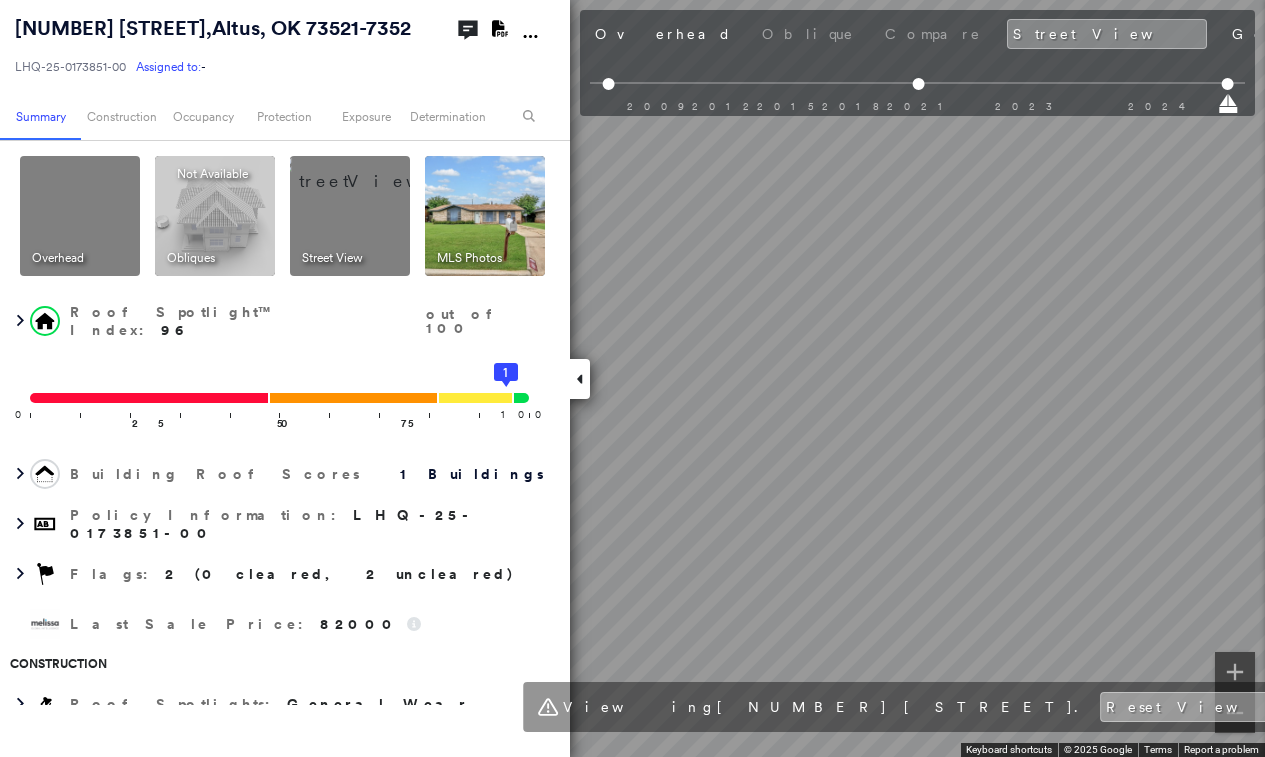 click on "Reset View" at bounding box center (1196, 707) 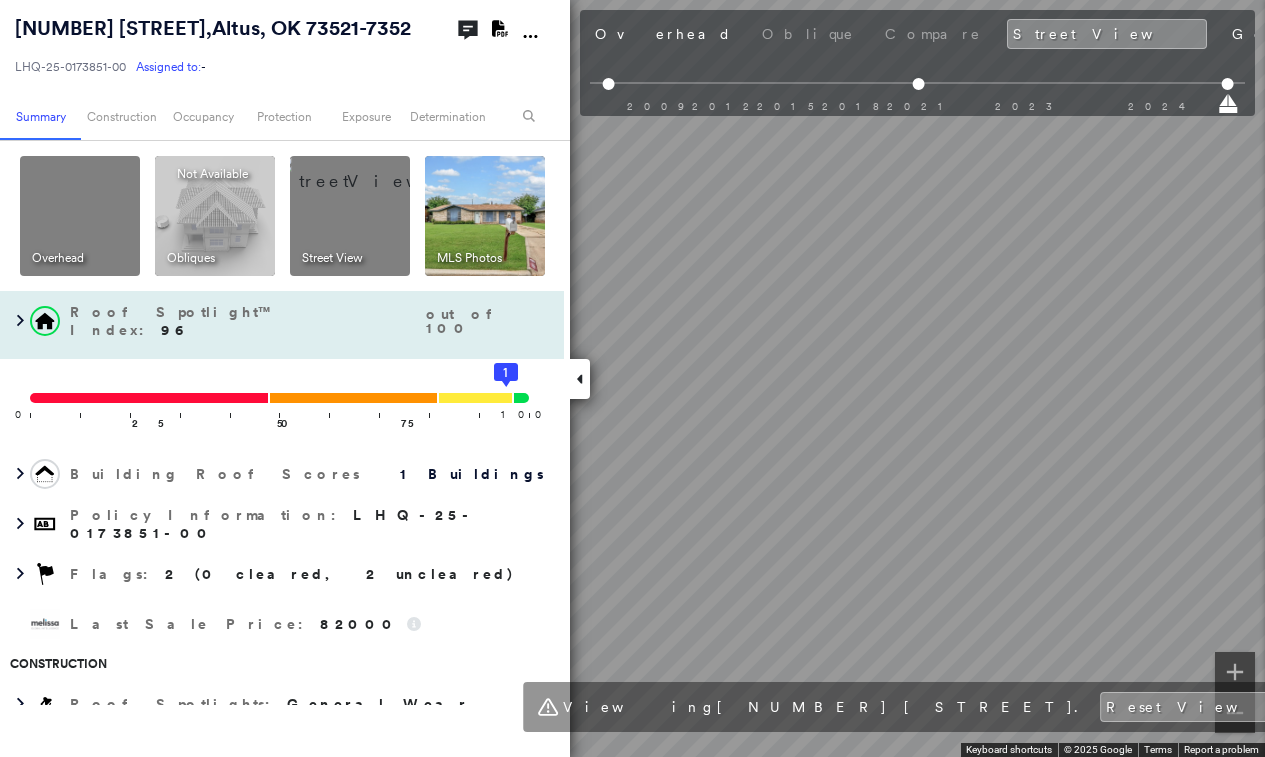 click on "601 Libra Street ,  Altus, OK 73521-7352 LHQ-25-0173851-00 Assigned to:  - Assigned to:  - LHQ-25-0173851-00 Assigned to:  - Open Comments Download PDF Report Summary Construction Occupancy Protection Exposure Determination Overhead Obliques Not Available ; Street View MLS Photos Roof Spotlight™ Index :  96 out of 100 0 100 25 50 75 1 Building Roof Scores 1 Buildings Policy Information :  LHQ-25-0173851-00 Flags :  2 (0 cleared, 2 uncleared) Last Sale Price :  82000 Construction Roof Spotlights :  General Wear Property Features :  Pool Roof Size & Shape :  1 building  - Gable | Asphalt Shingle Assessor and MLS Details Property Lookup BuildZoom - Building Permit Data and Analysis Occupancy Ownership Place Detail Smarty Streets - Surrounding Properties Protection Protection Exposure FEMA Risk Index Flood Regional Hazard: 2   out of  5 Crime Regional Hazard: 3   out of  5 Additional Perils Guidewire HazardHub HazardHub Risks MLS Photos Determination Flags :  2 (0 cleared, 2 uncleared) Uncleared Flags (2) Clear" at bounding box center [632, 378] 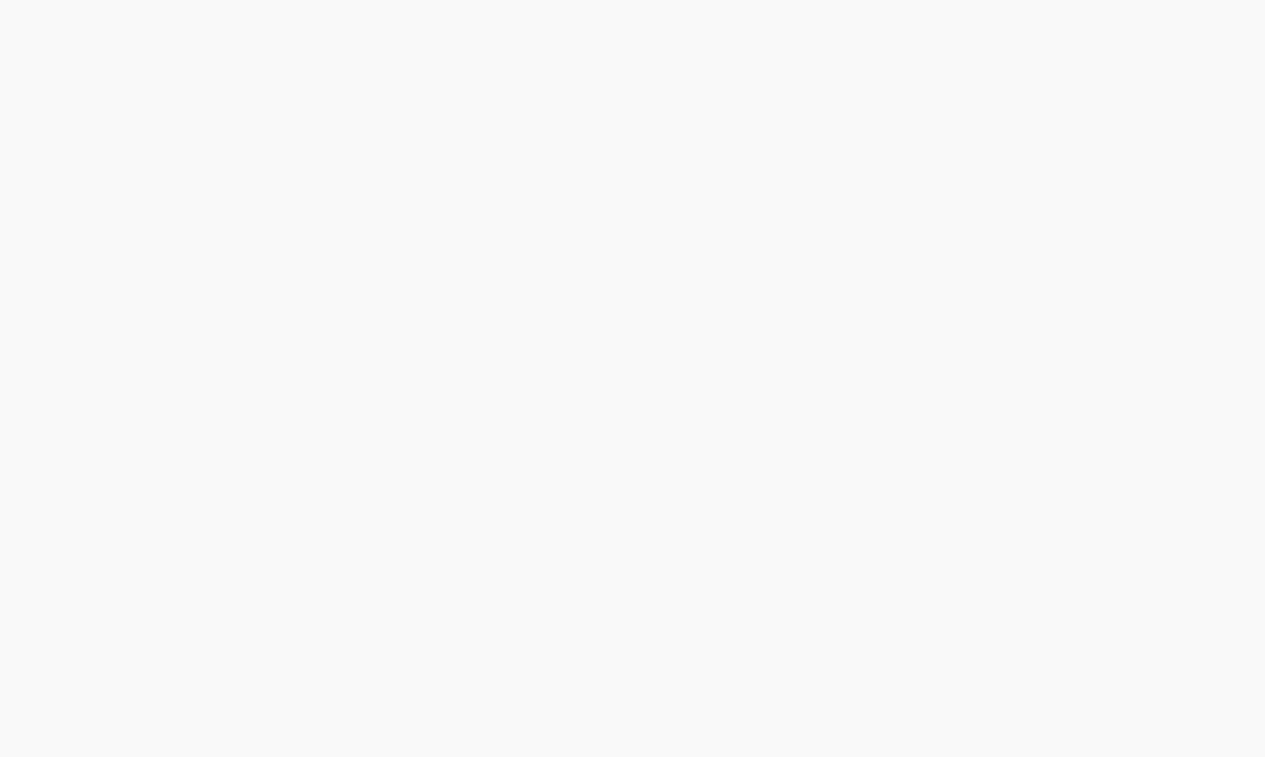 scroll, scrollTop: 0, scrollLeft: 0, axis: both 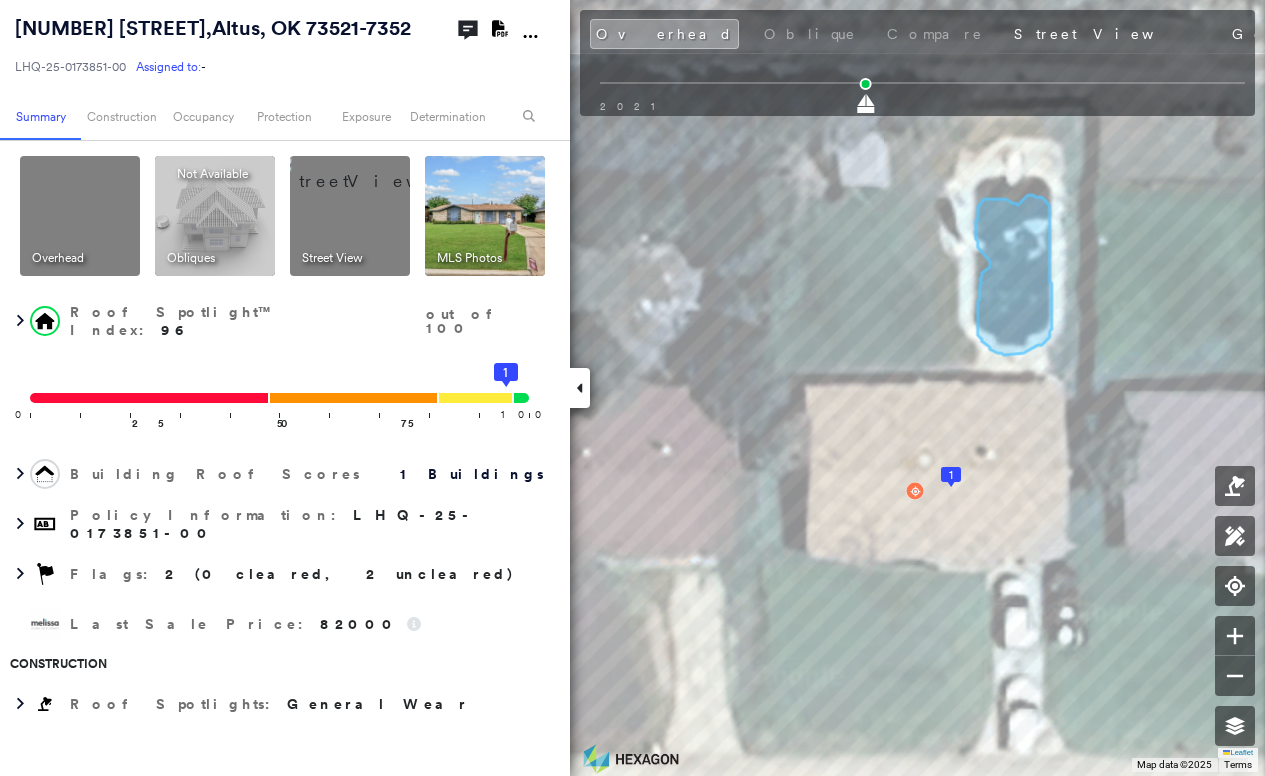 click on "Photos" at bounding box center (1380, 34) 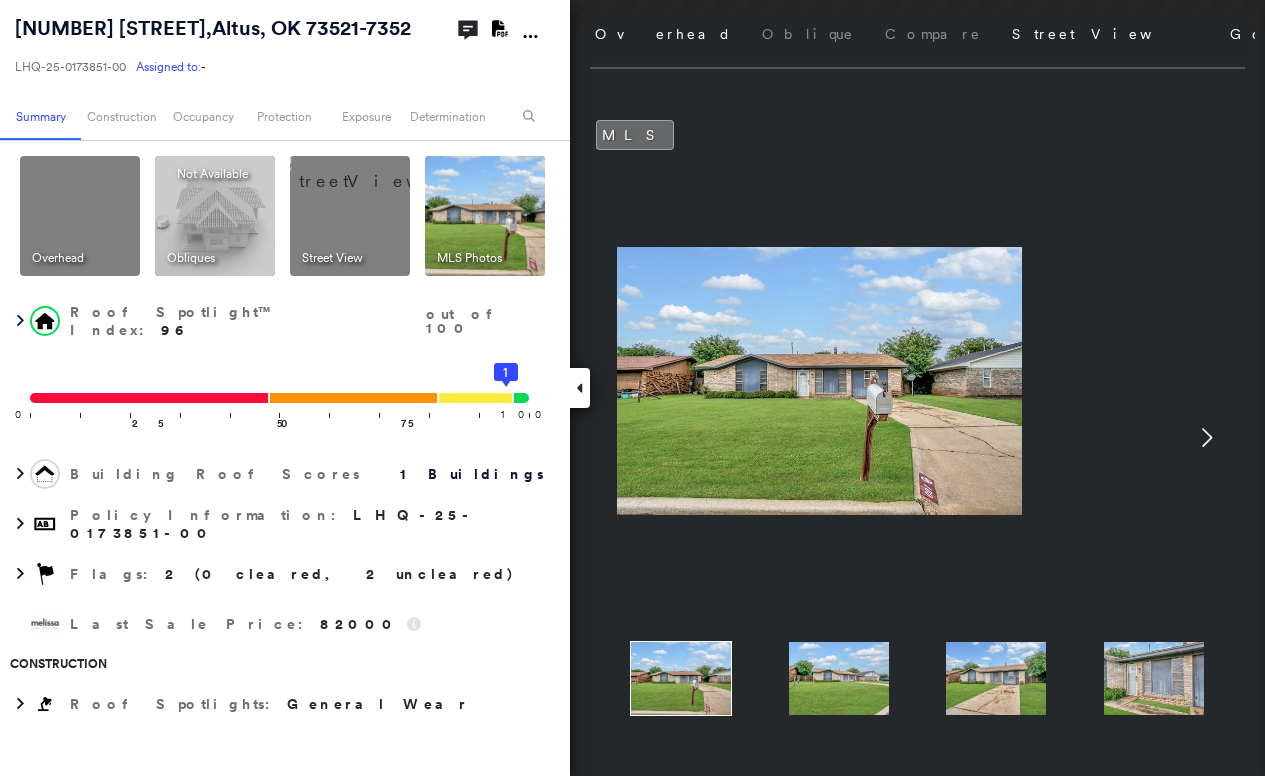 click at bounding box center [818, 382] 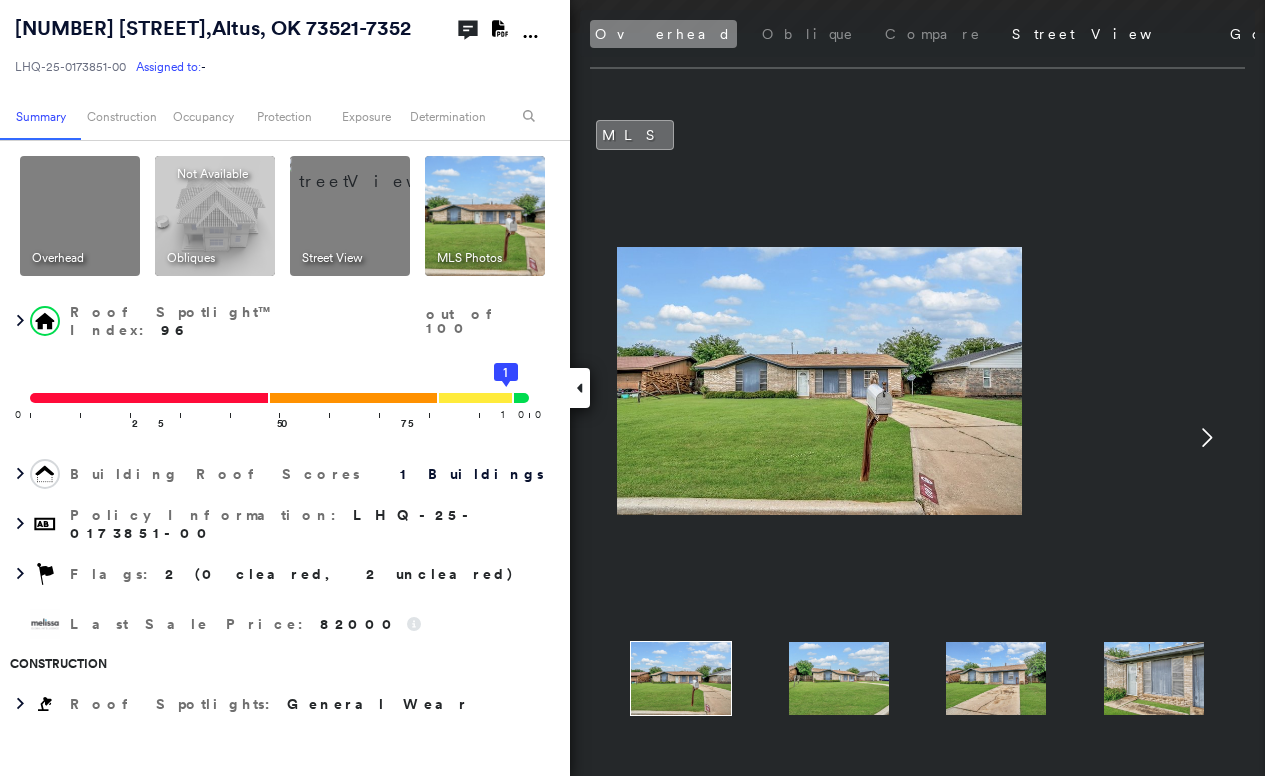 click on "Overhead" at bounding box center [663, 34] 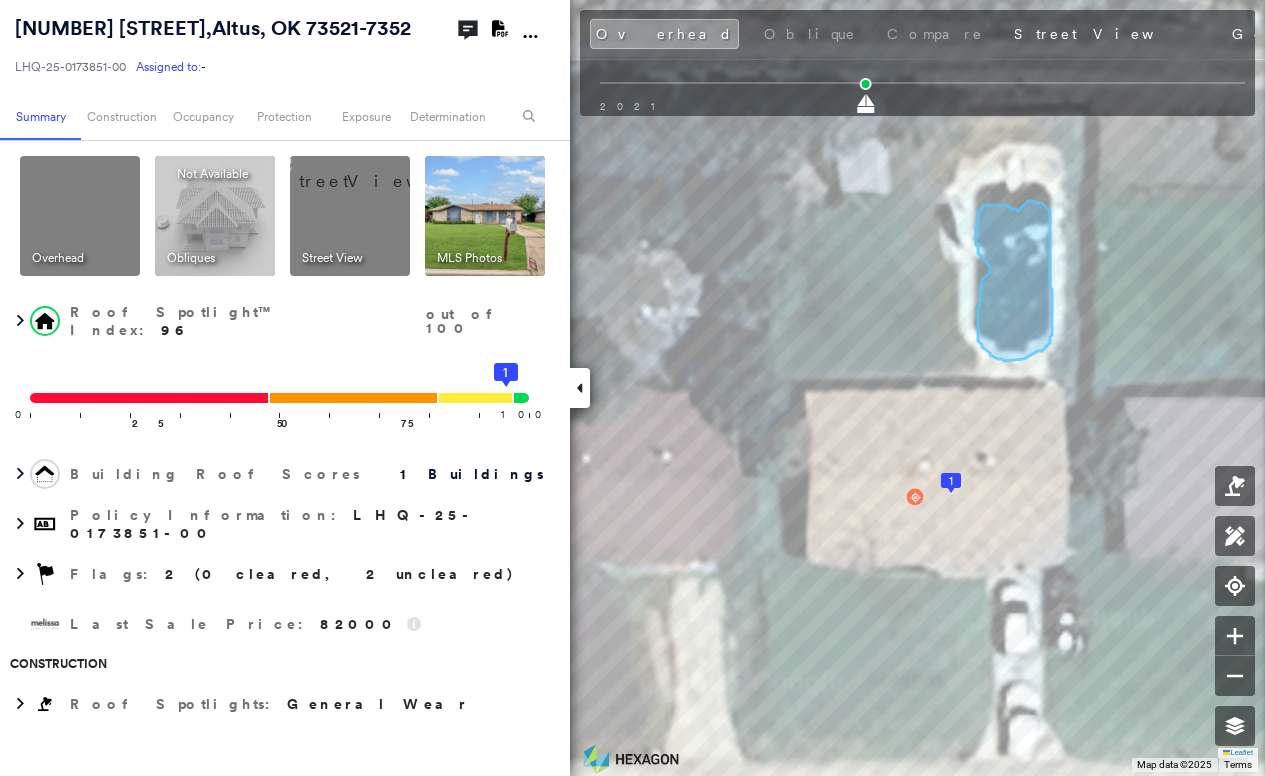 click 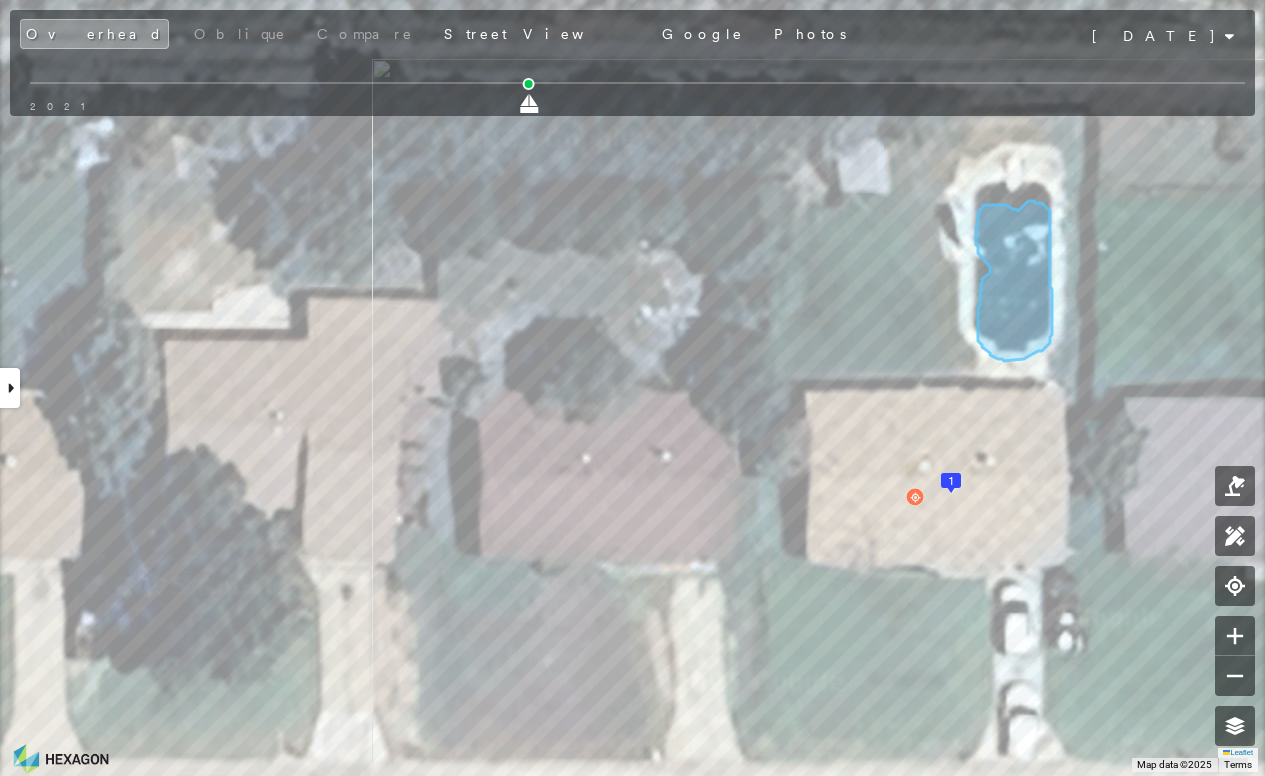 drag, startPoint x: 500, startPoint y: 37, endPoint x: 512, endPoint y: 52, distance: 19.209373 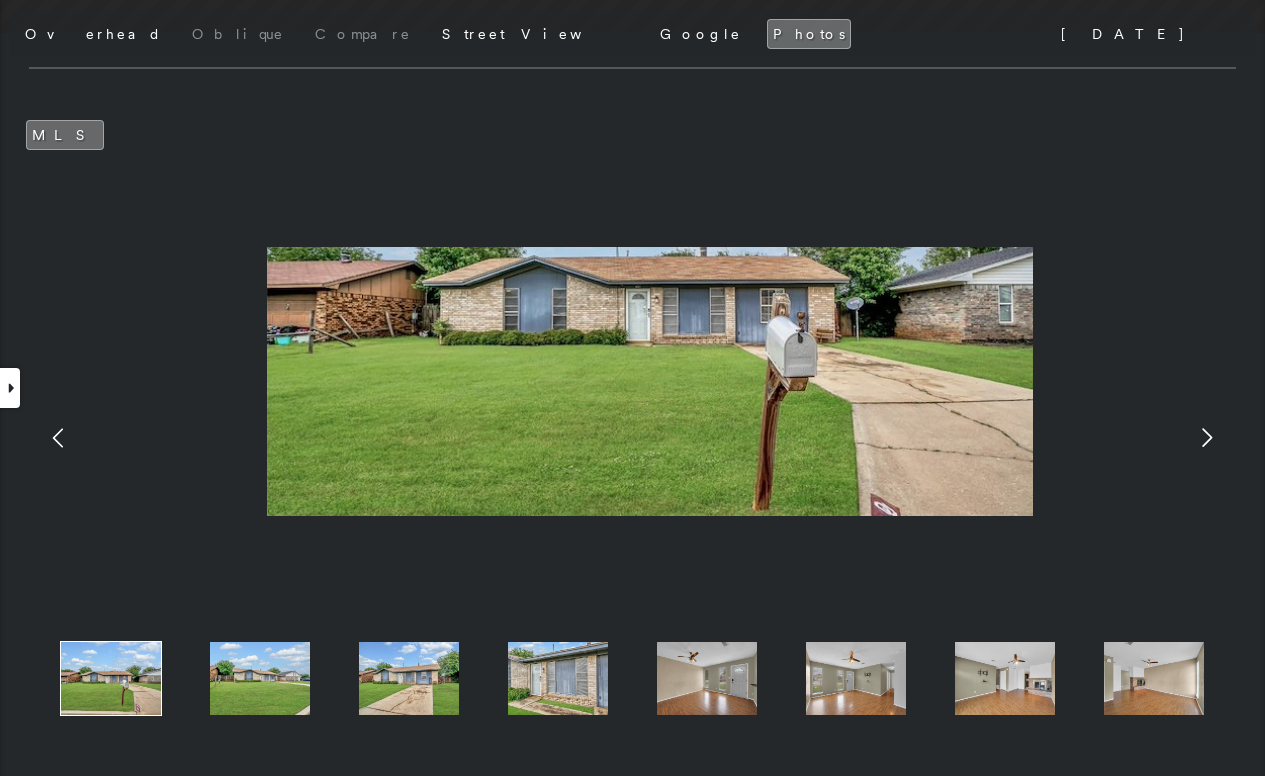 click at bounding box center (260, 678) 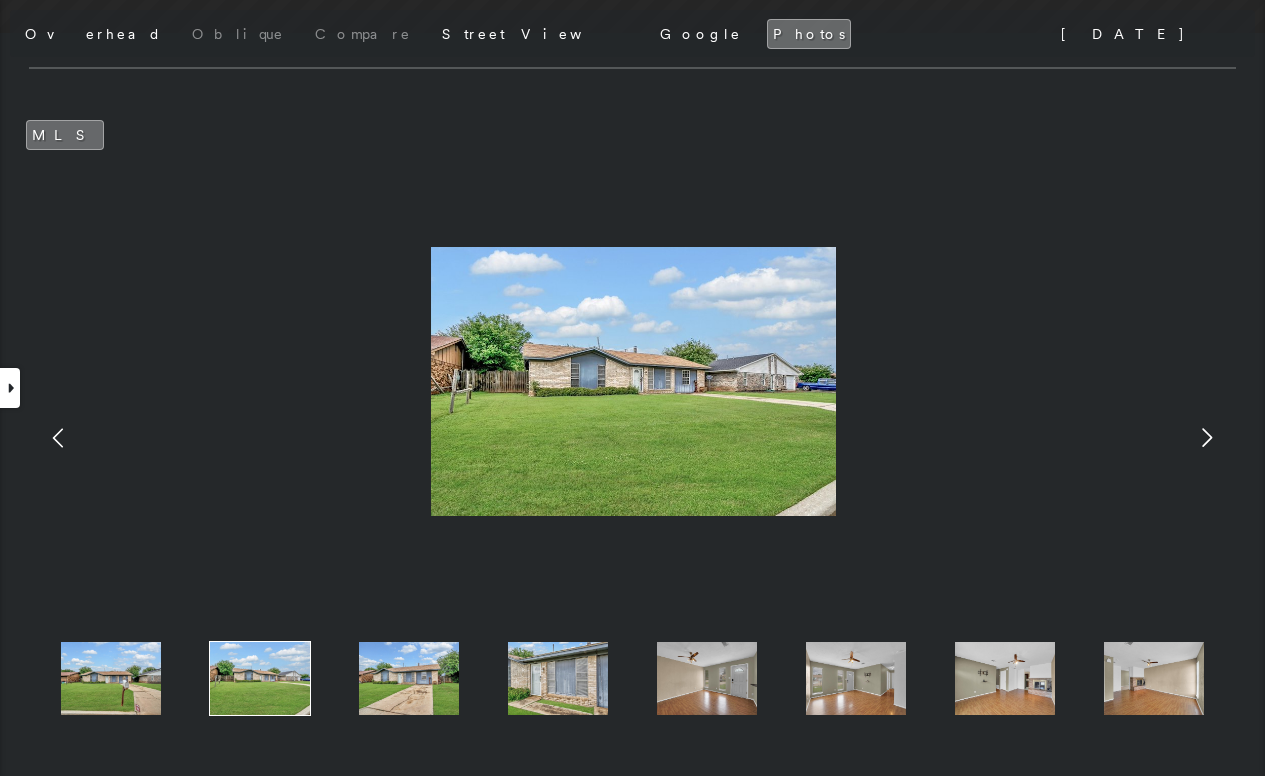 click at bounding box center (409, 678) 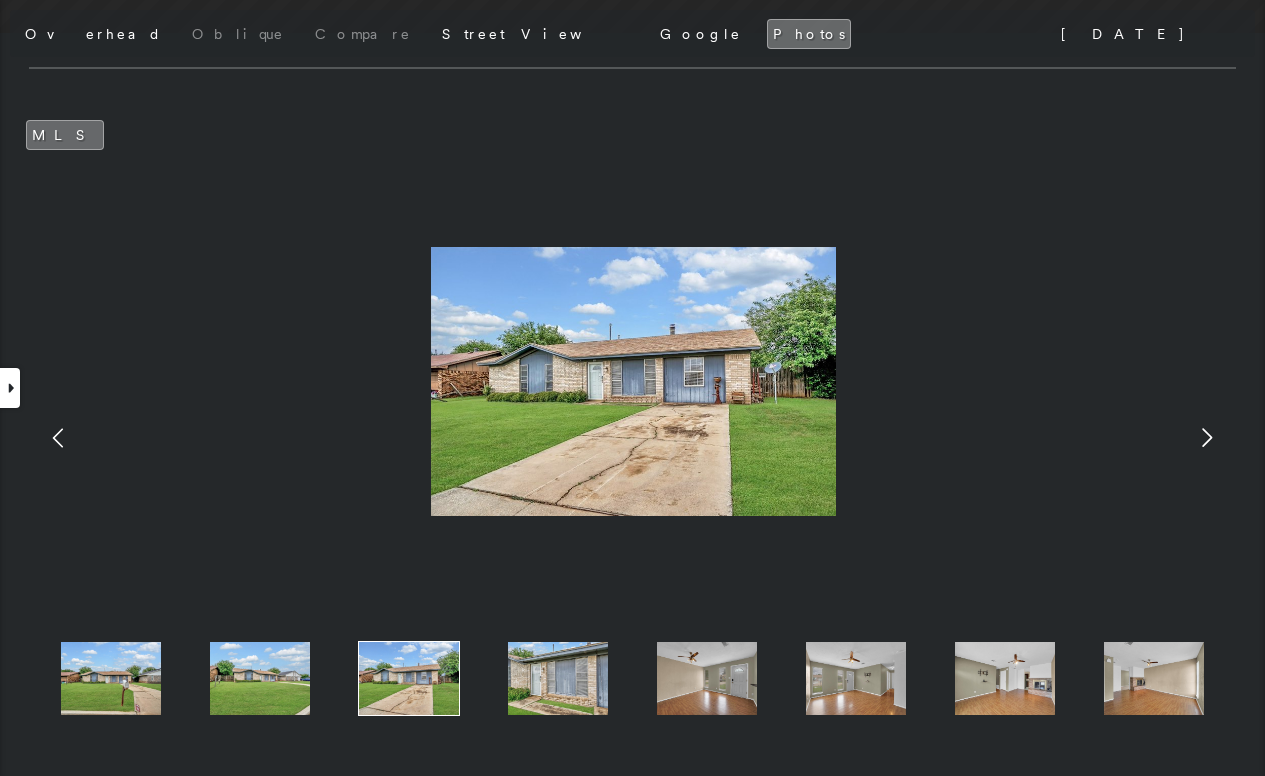 click at bounding box center [558, 678] 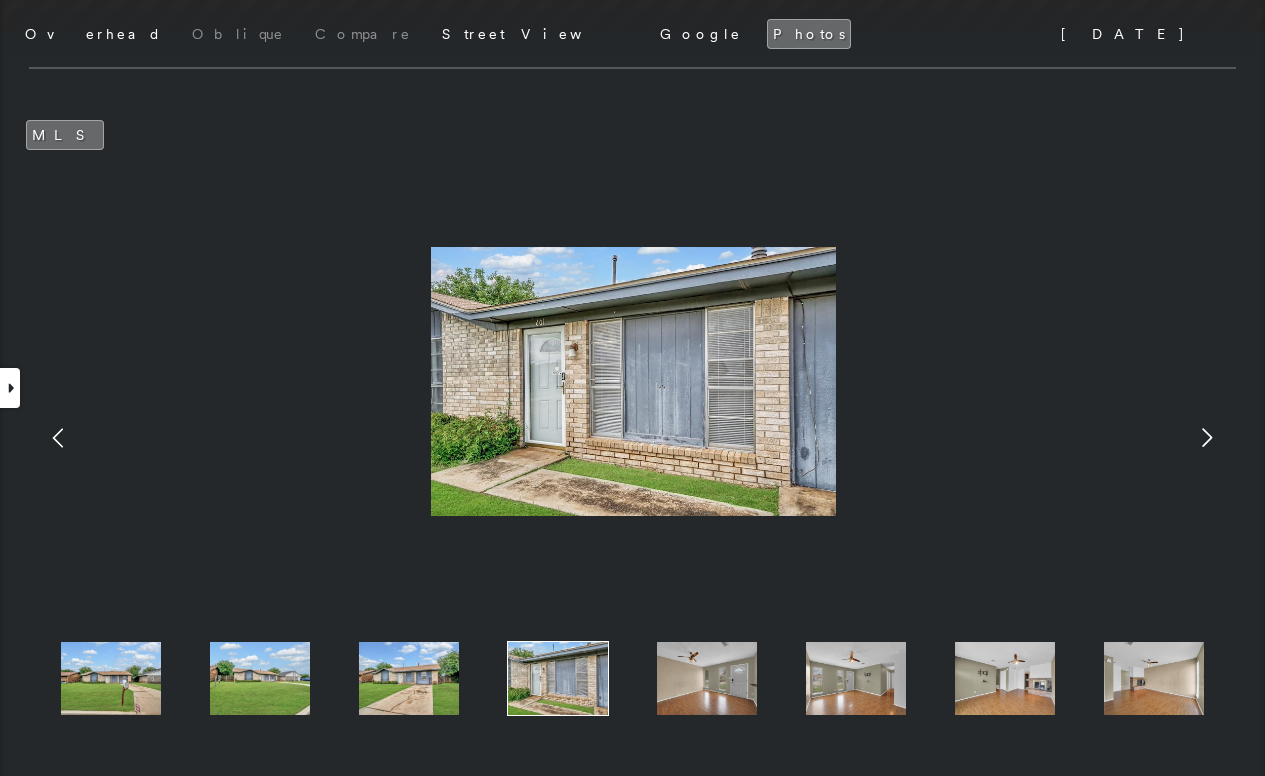 click at bounding box center (707, 678) 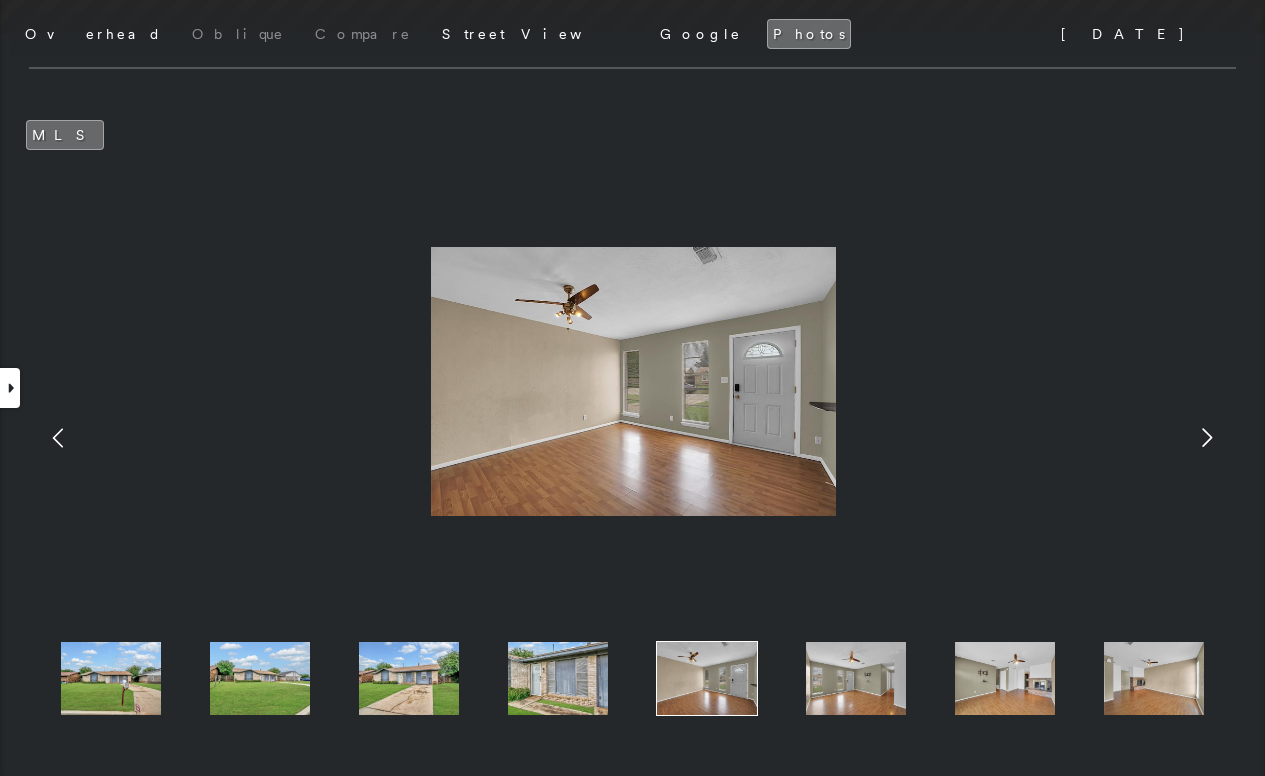 click at bounding box center [558, 678] 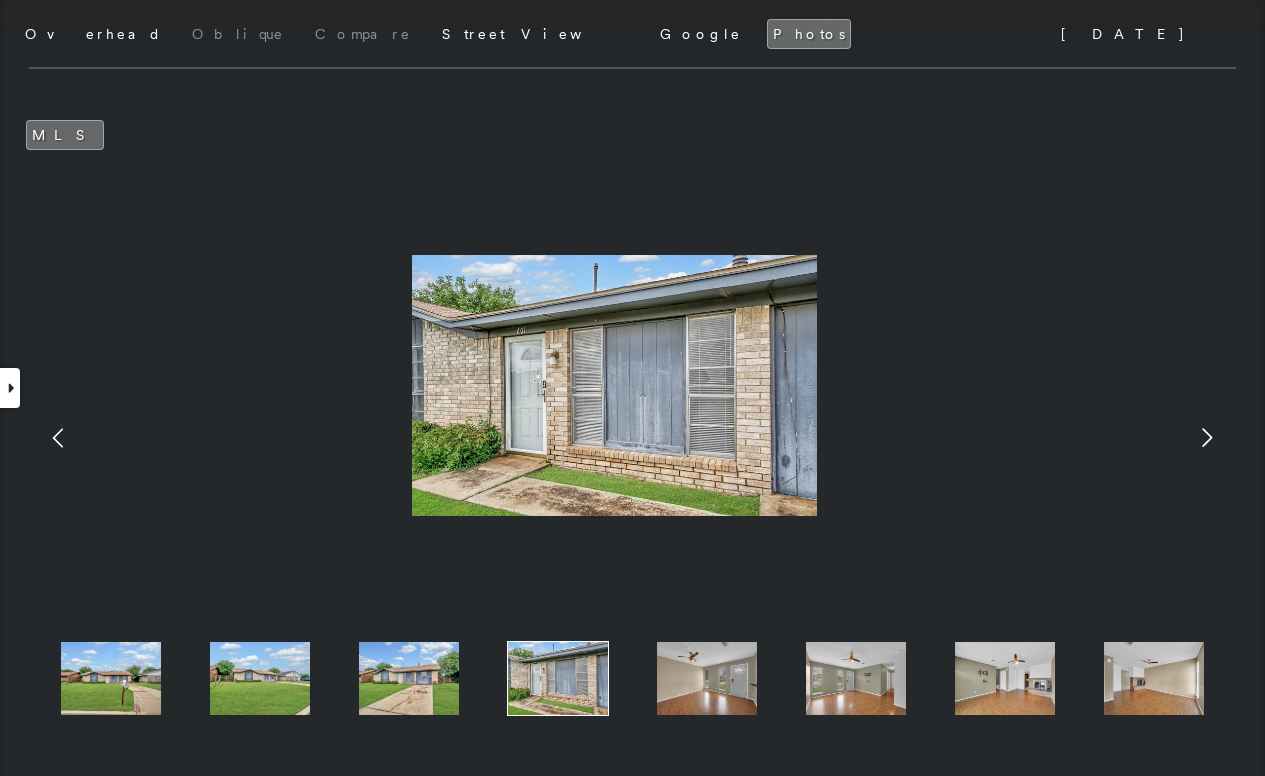 click at bounding box center (707, 678) 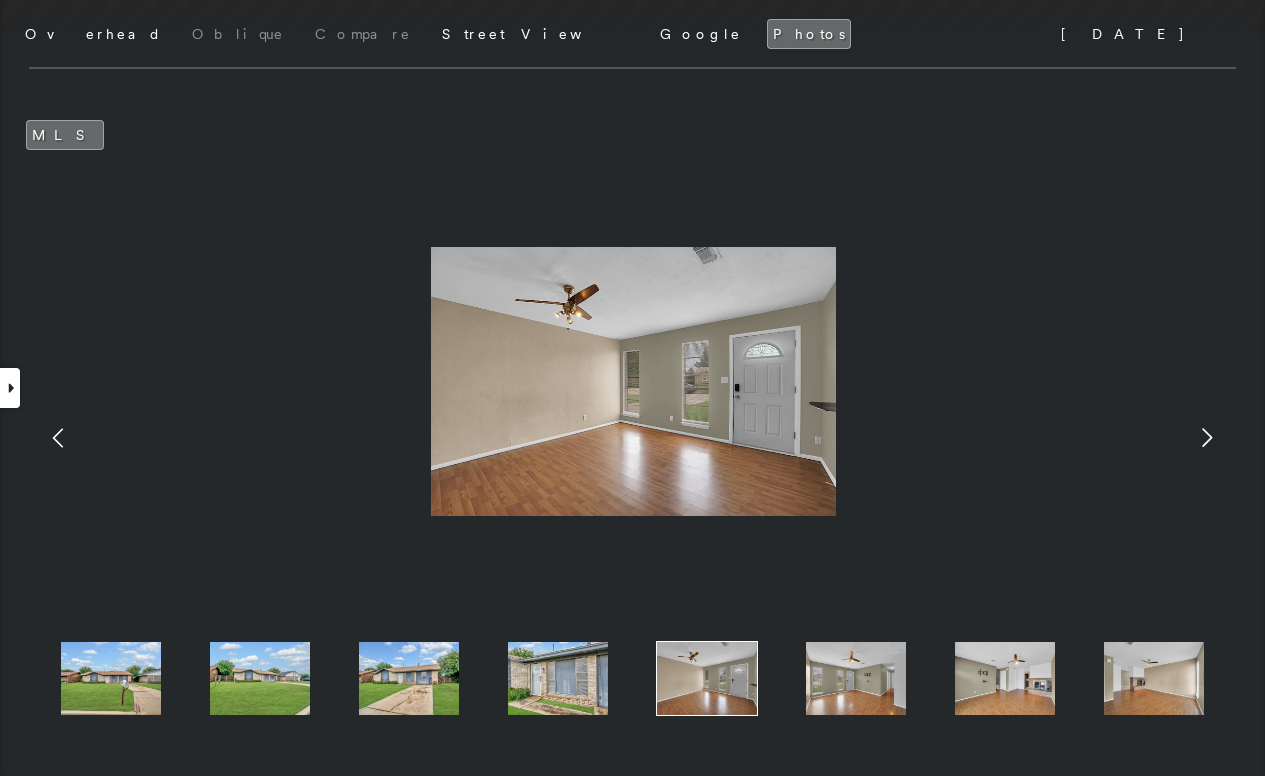 click at bounding box center [856, 678] 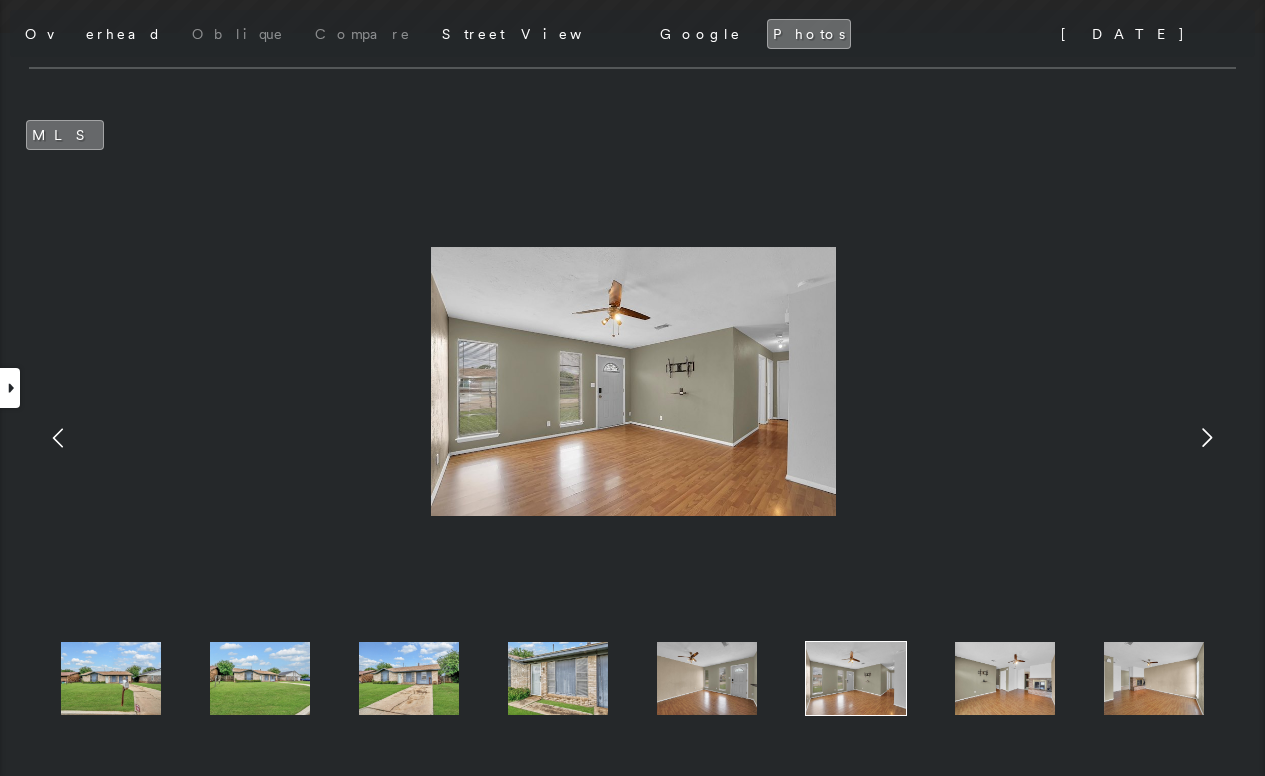 click at bounding box center (1005, 678) 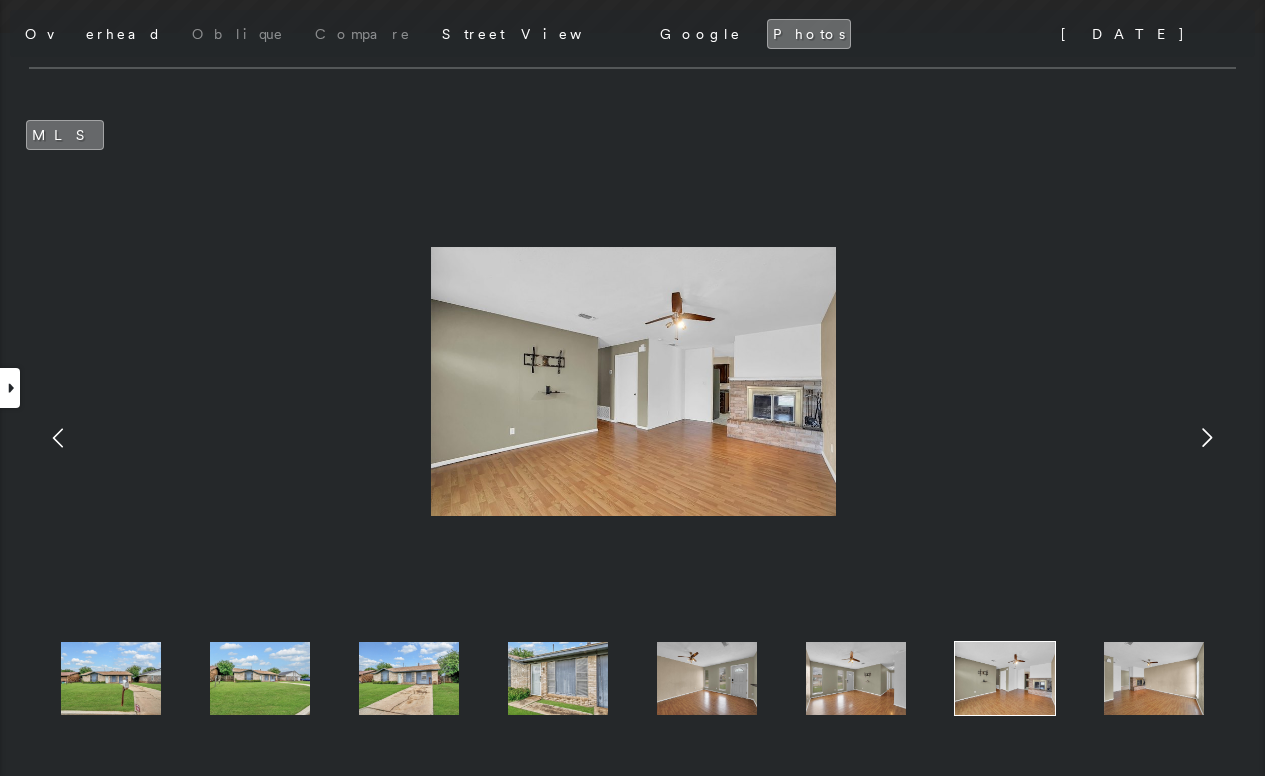 click at bounding box center (1154, 678) 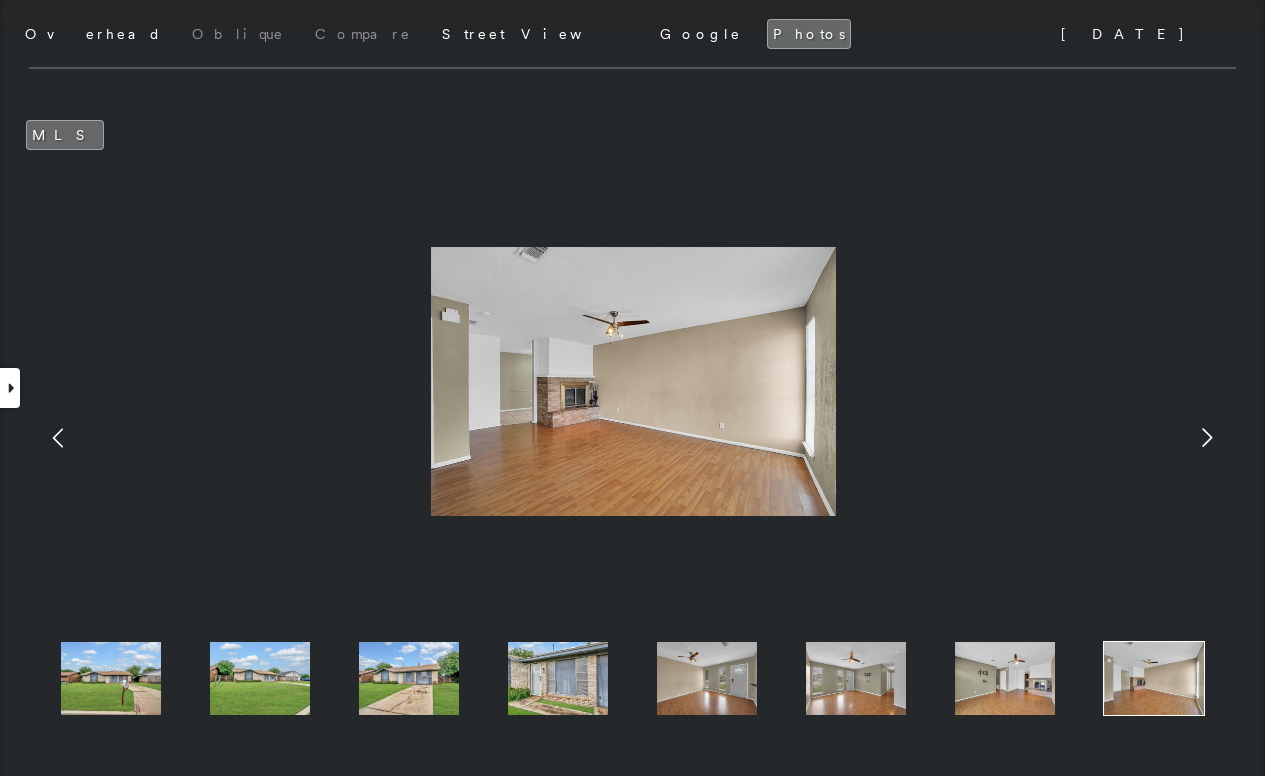 click 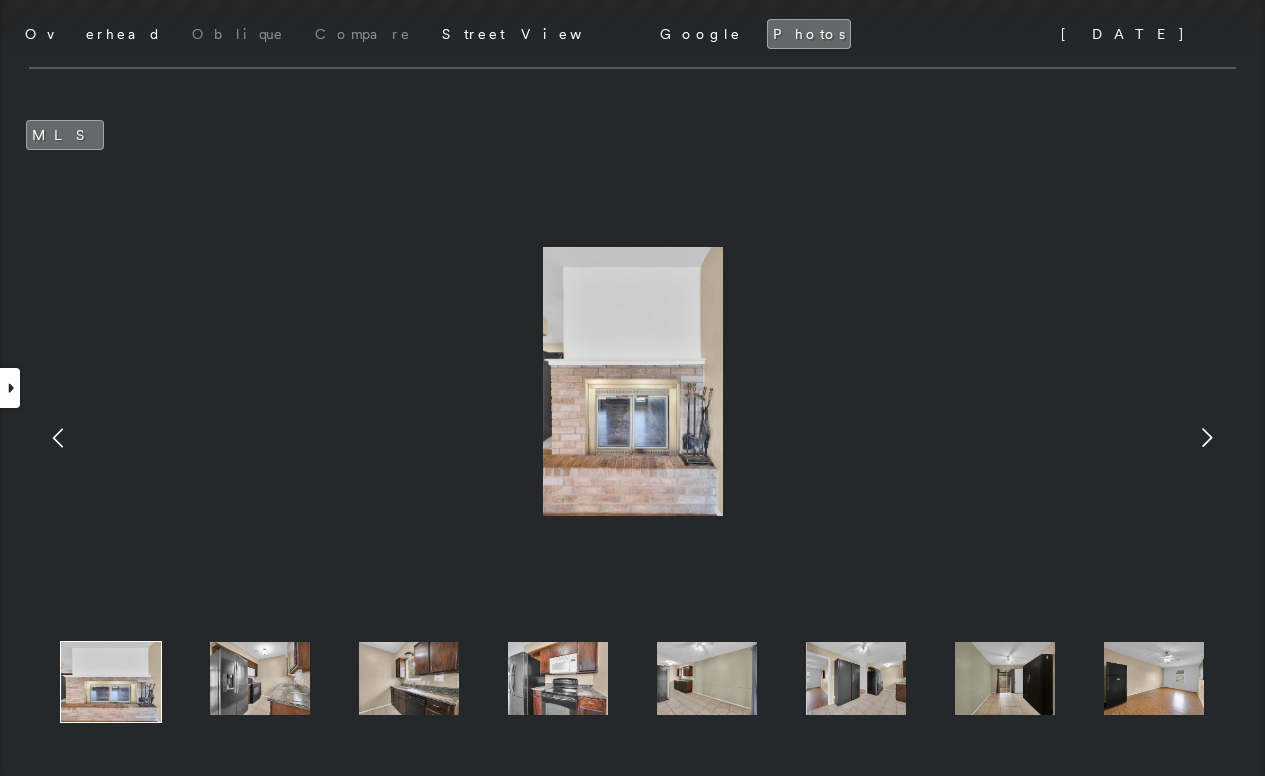 click at bounding box center [260, 678] 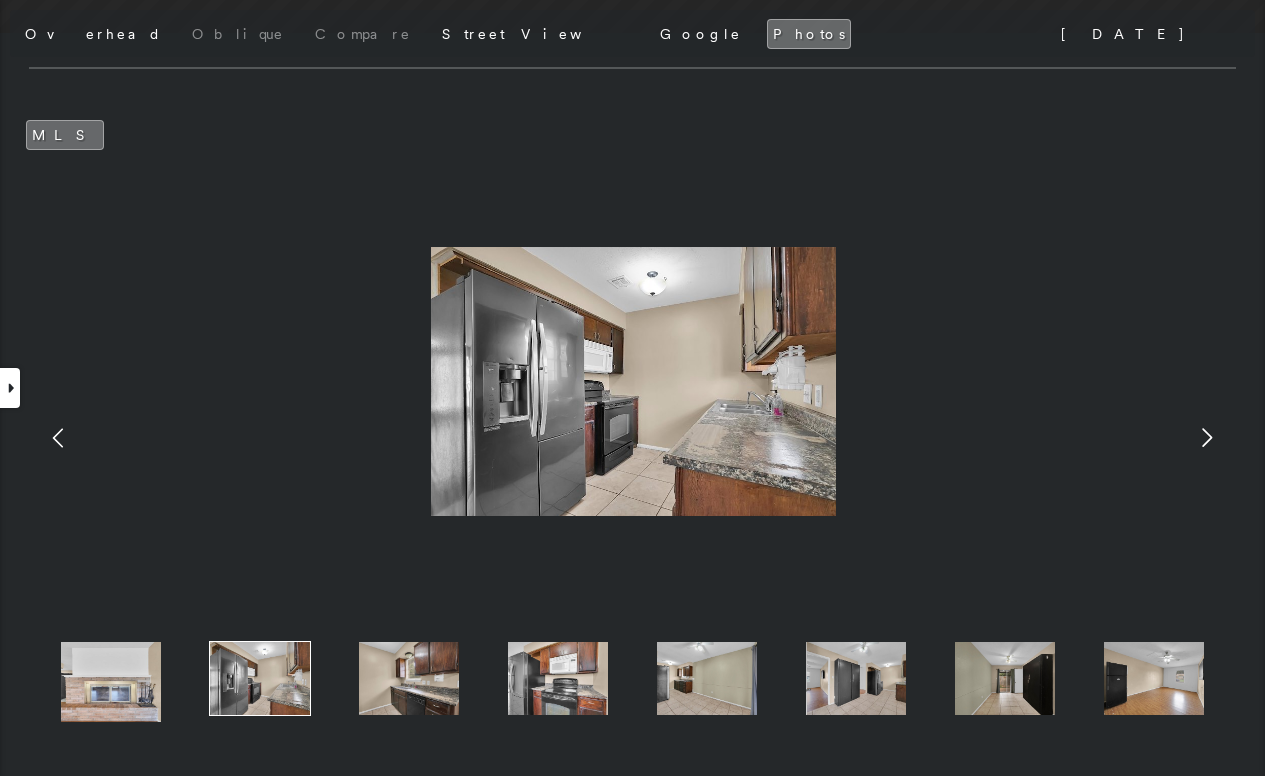click at bounding box center [409, 678] 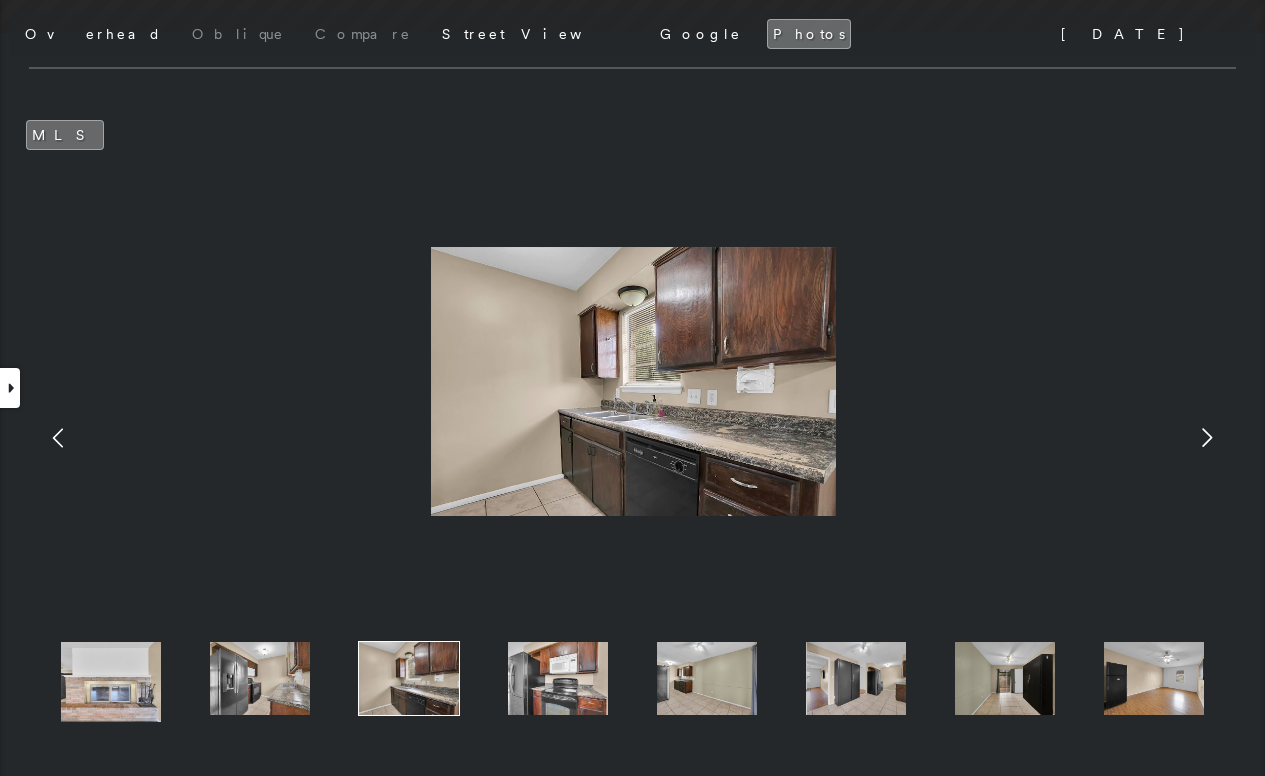 click at bounding box center [558, 678] 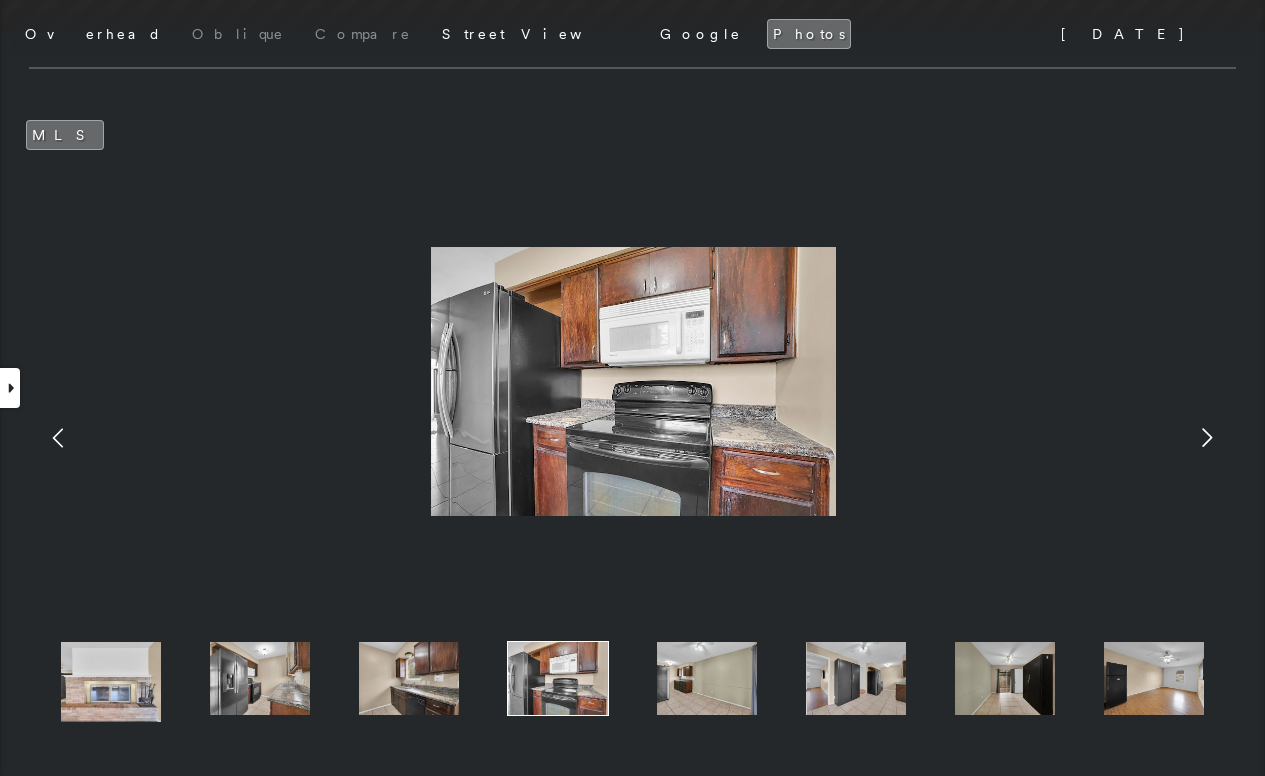 click at bounding box center [707, 678] 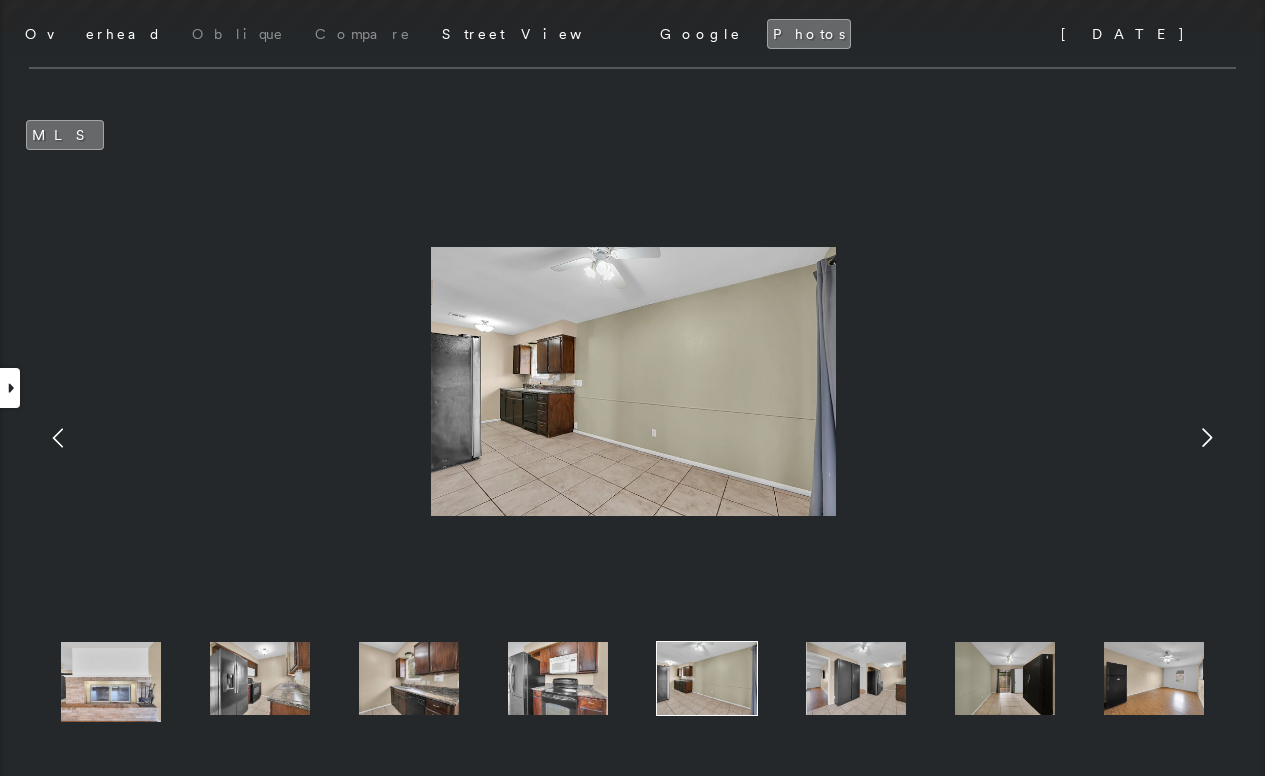 click at bounding box center [856, 678] 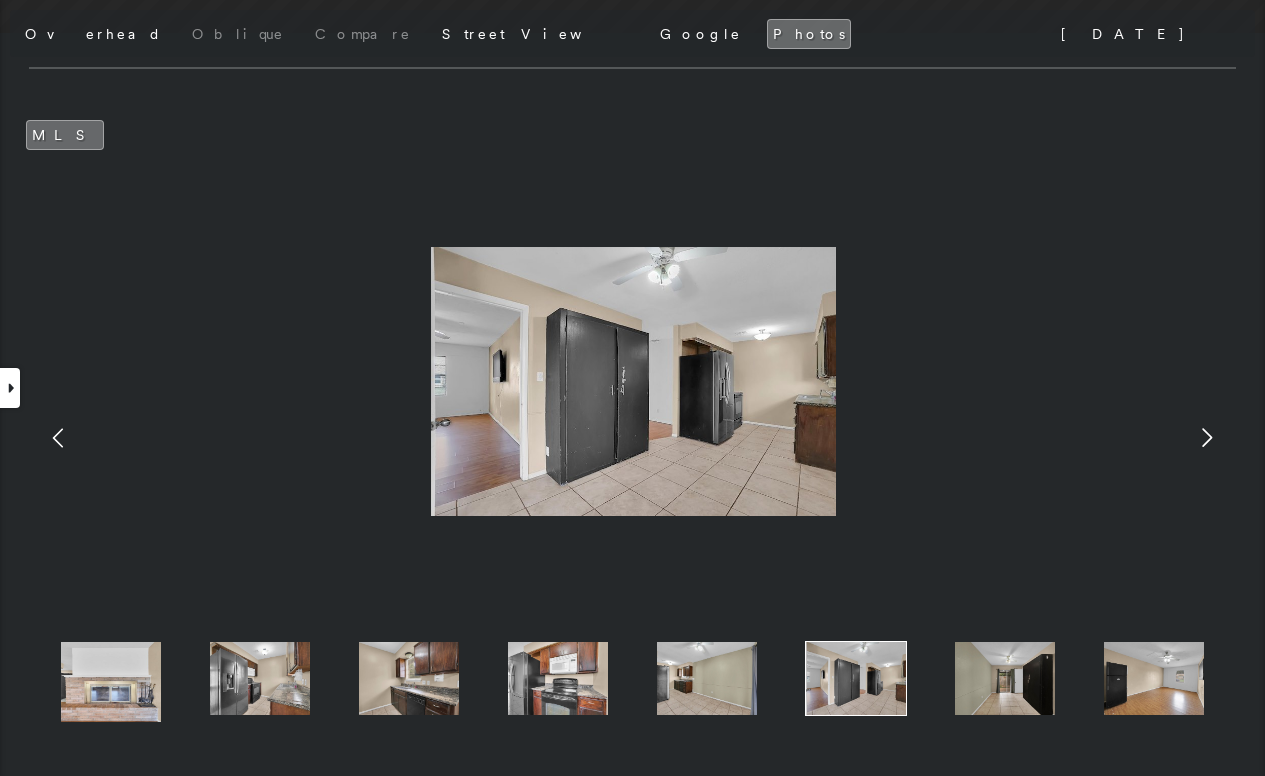 click at bounding box center [1005, 678] 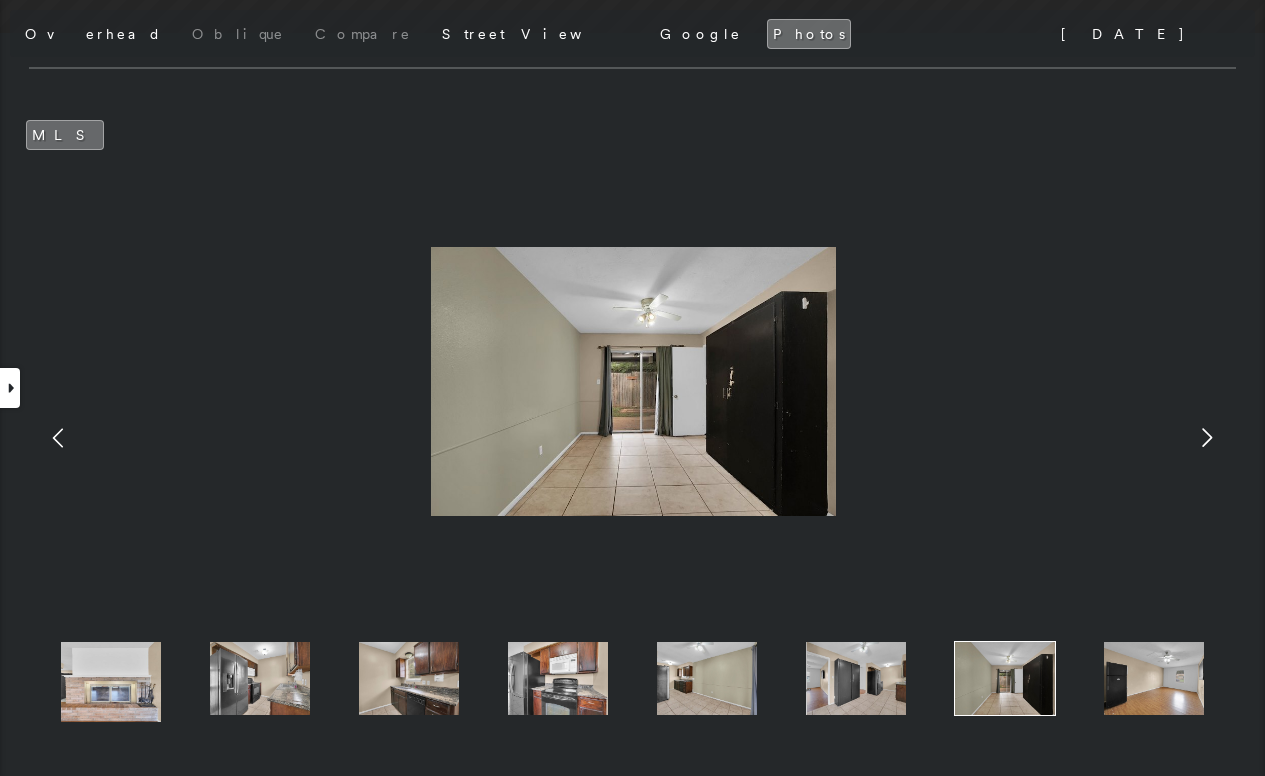 click at bounding box center [1154, 678] 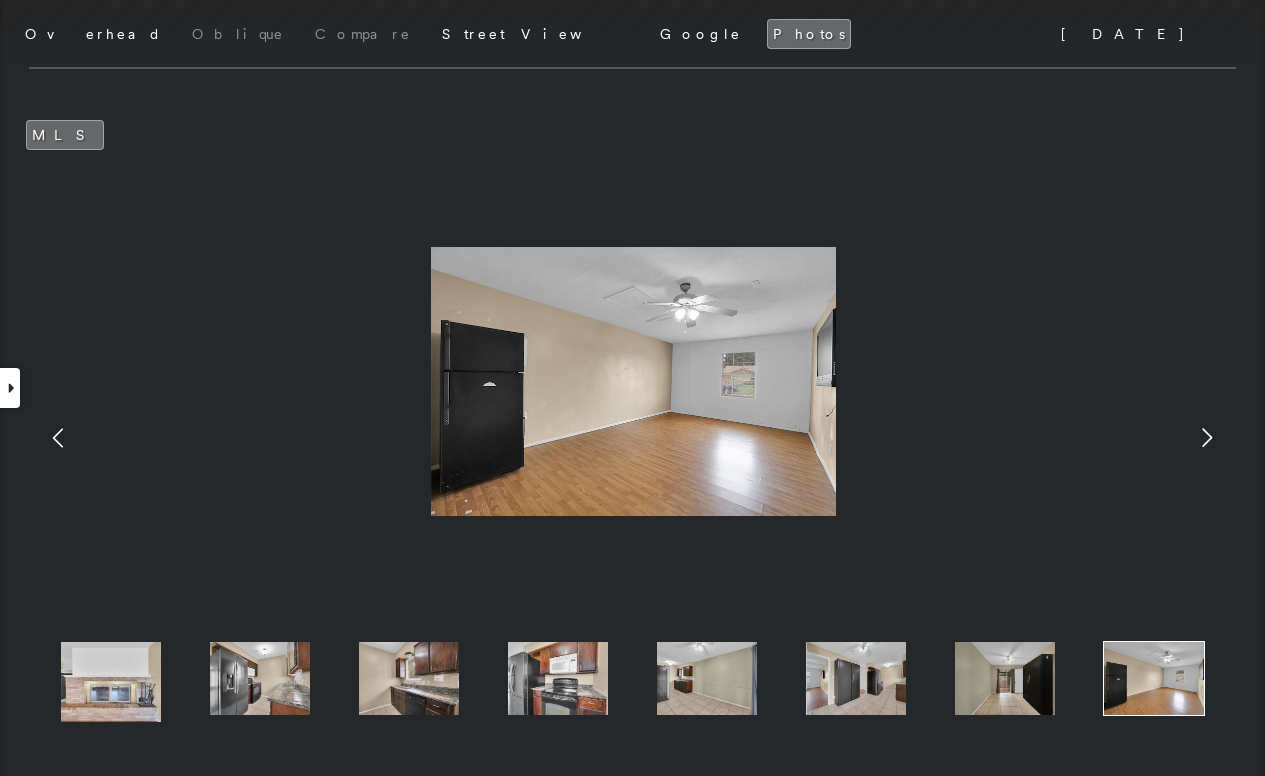 click 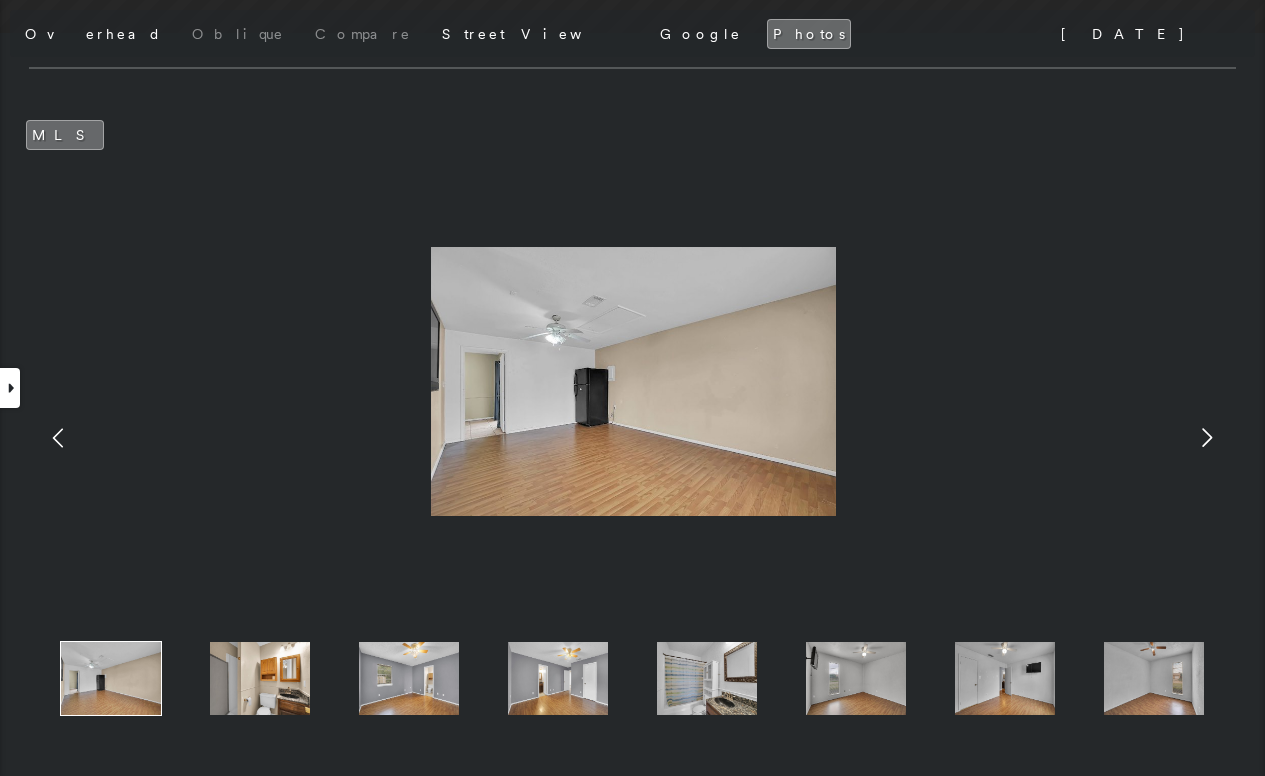 click 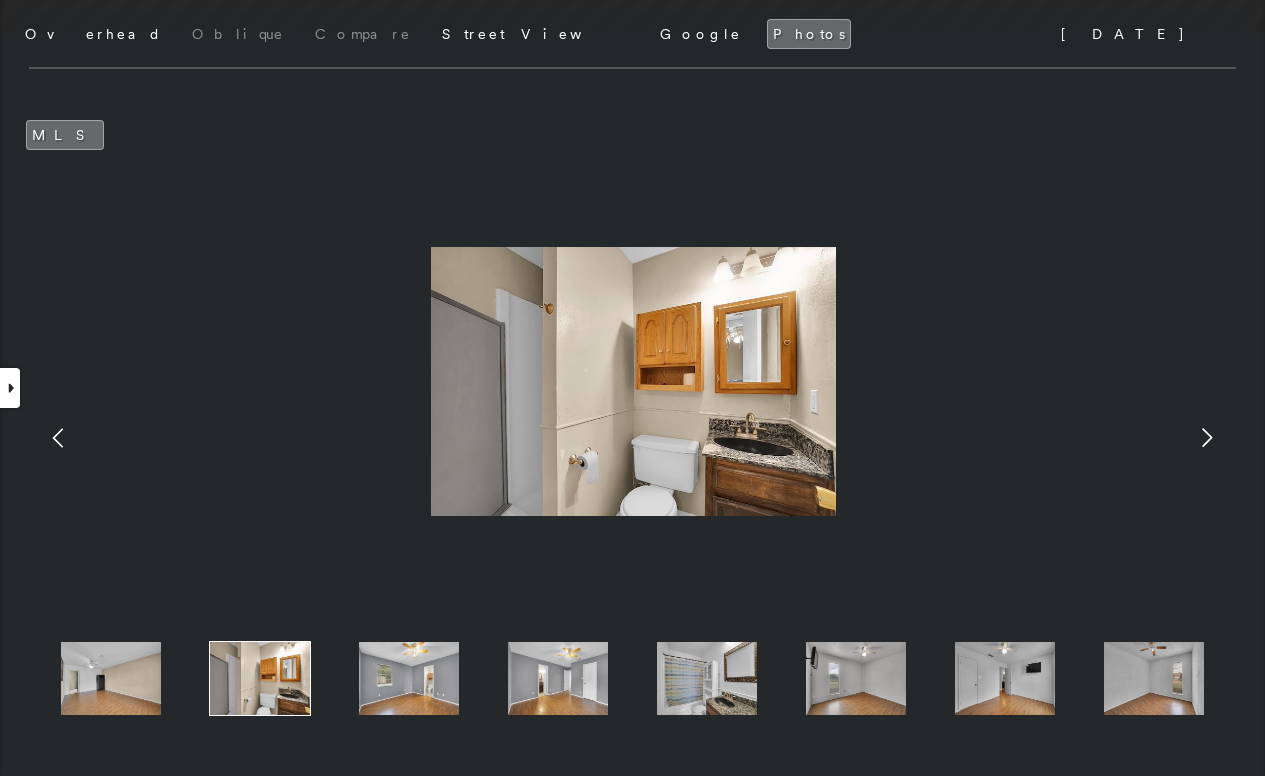 click 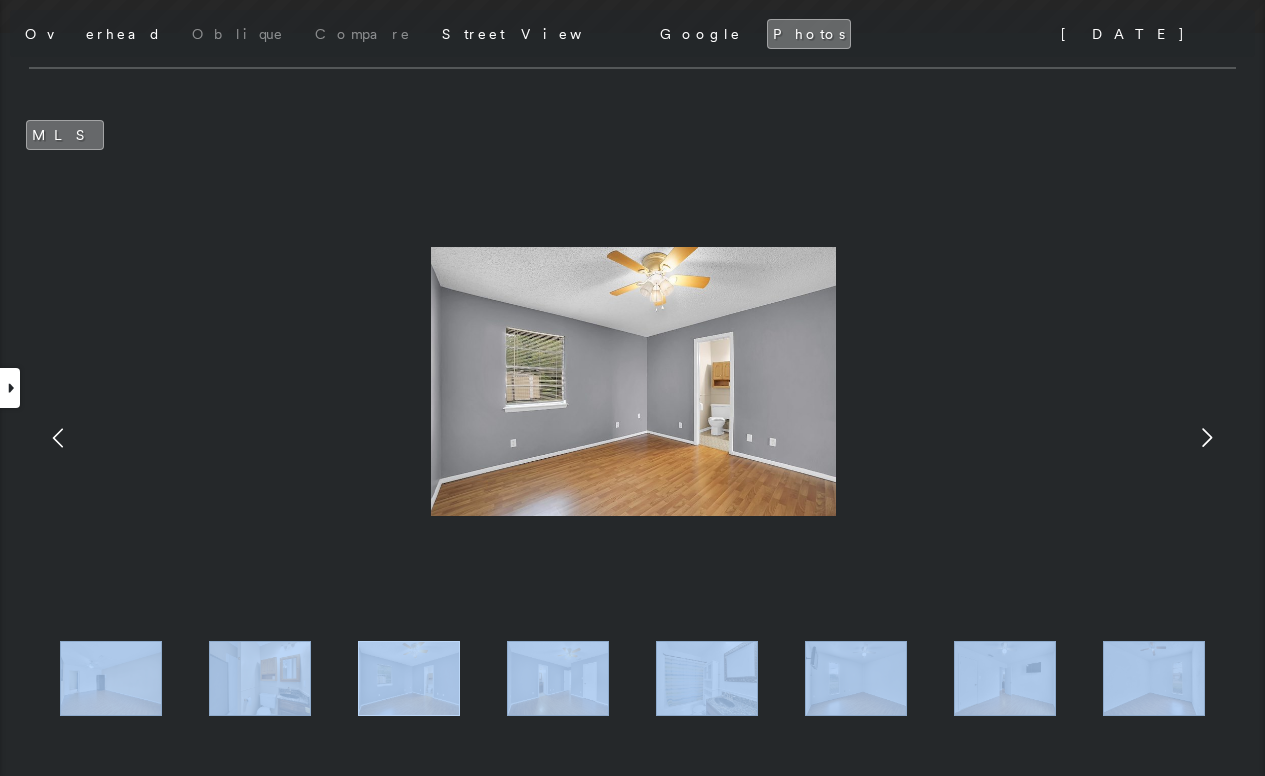 click 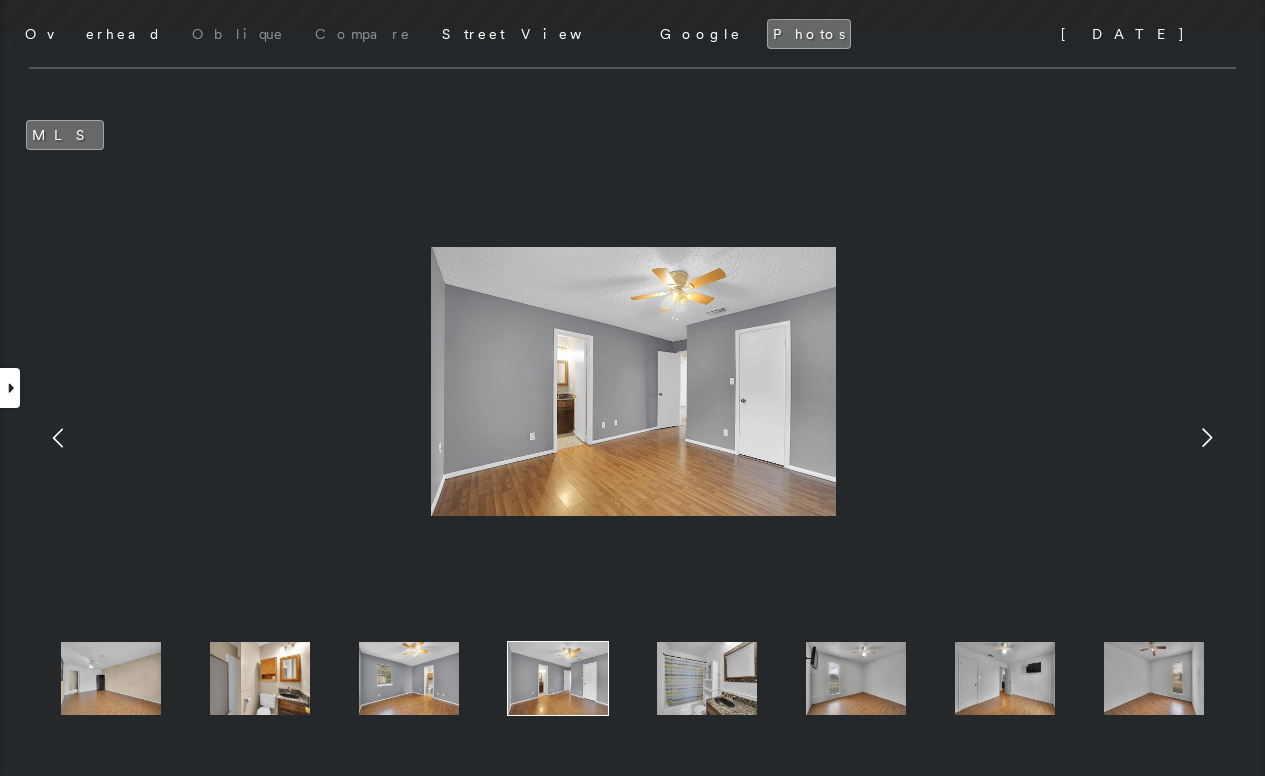 click 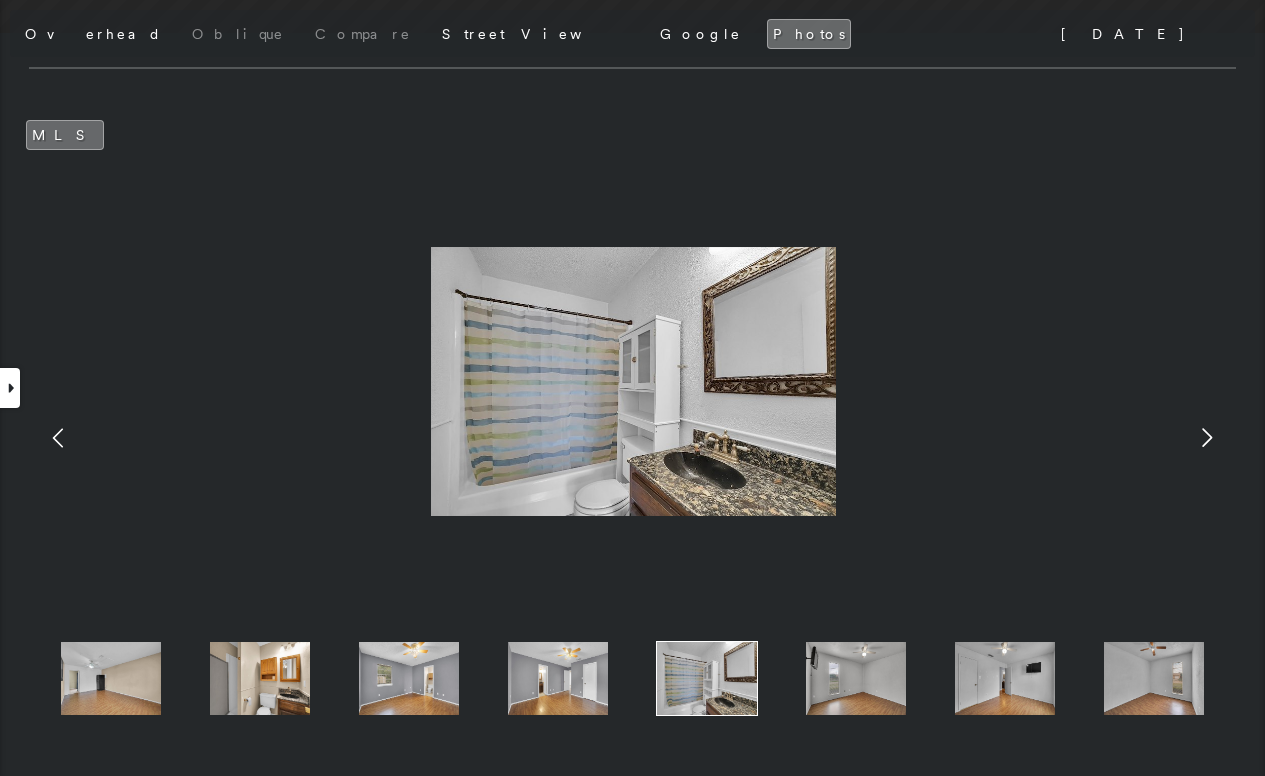 click 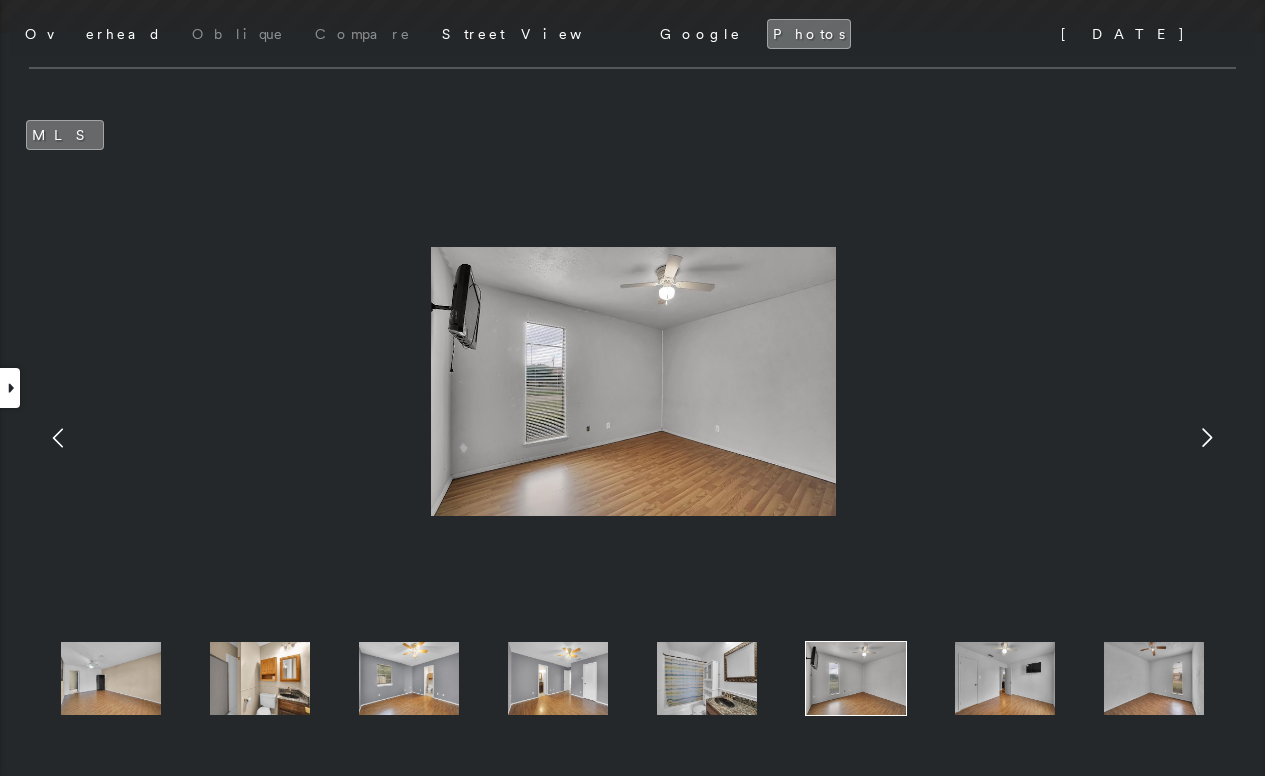 click 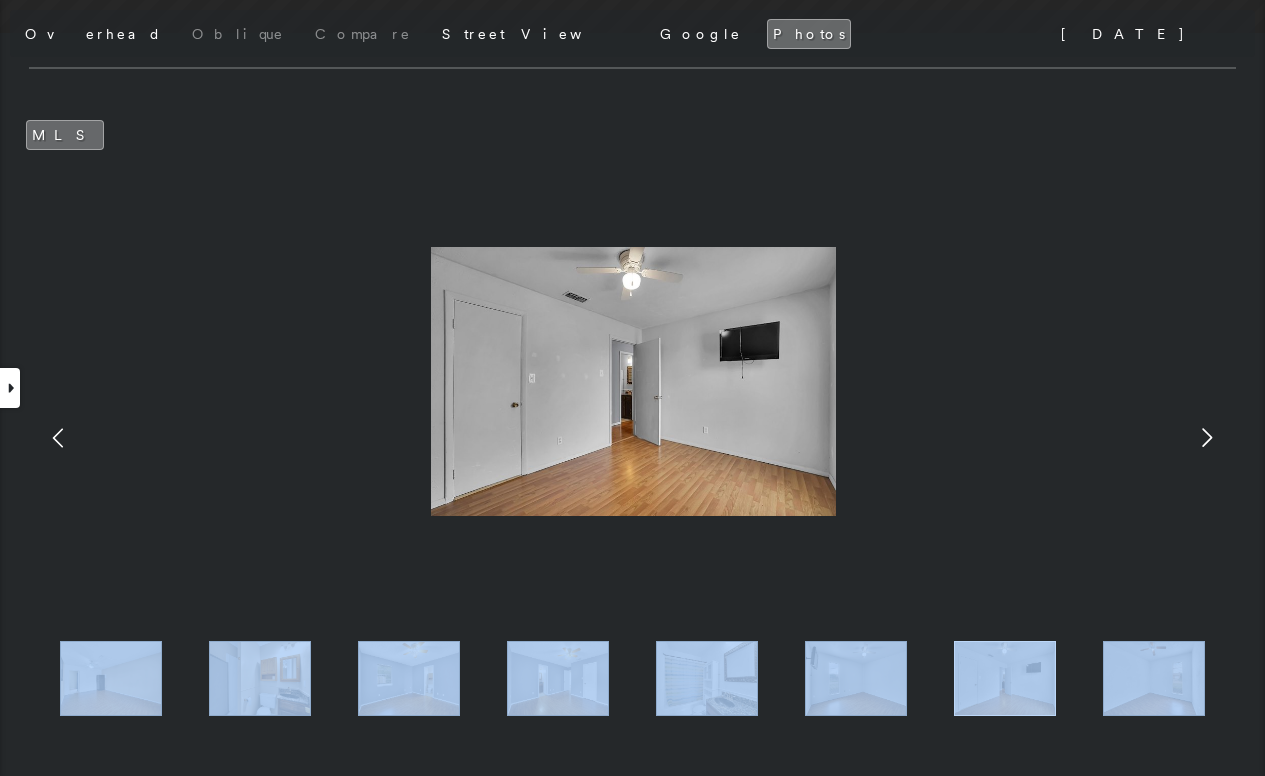 click 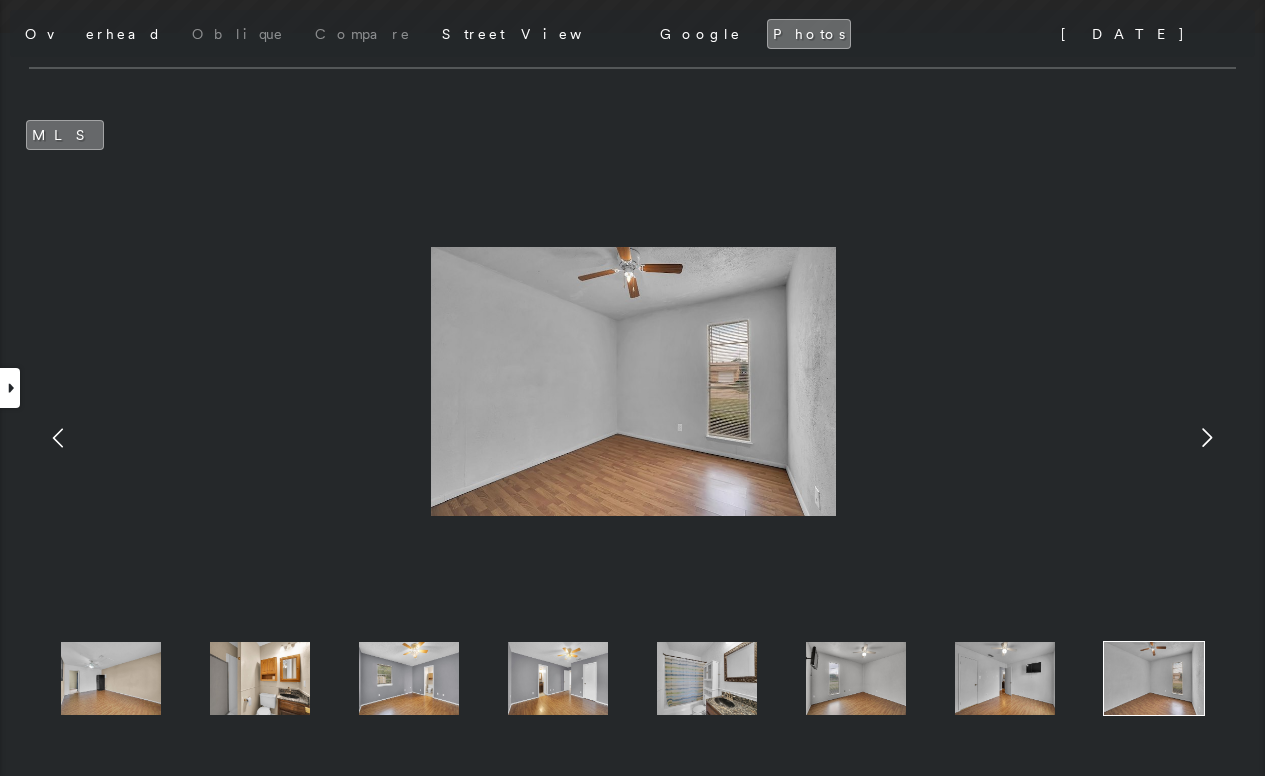 click 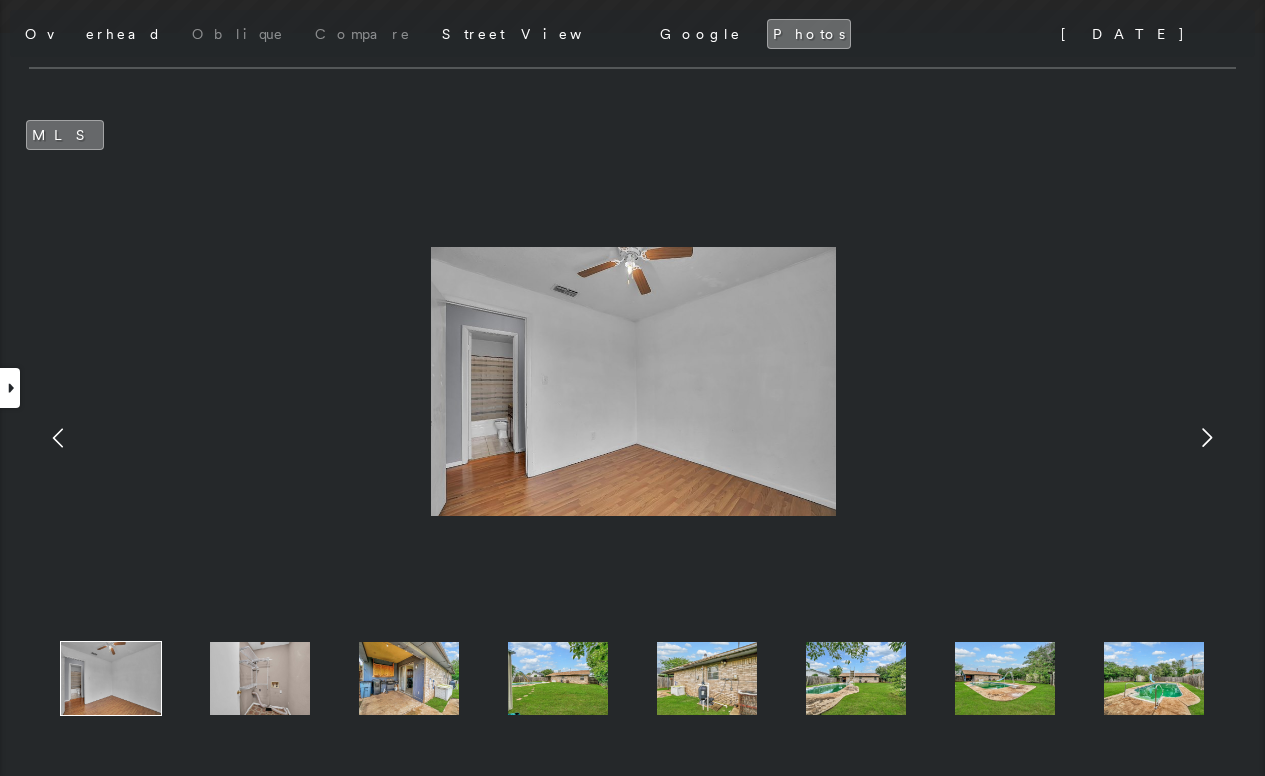 click 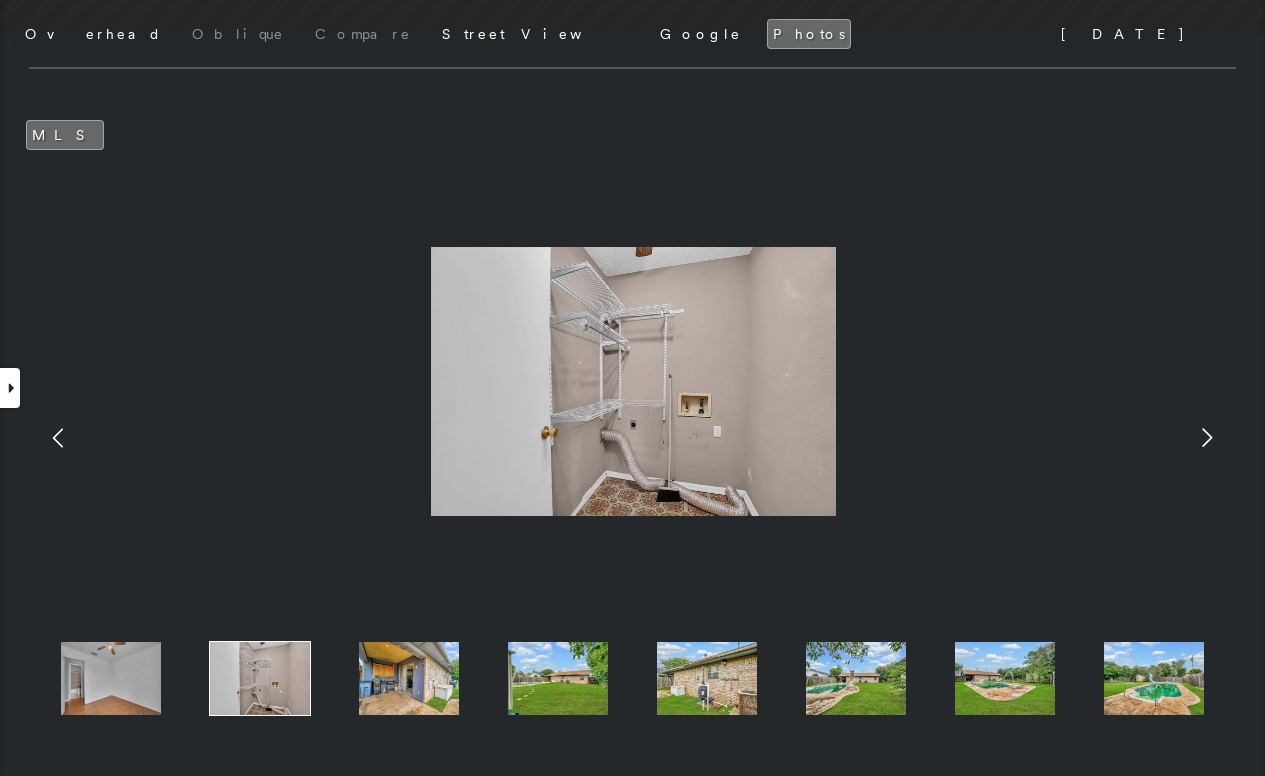 click 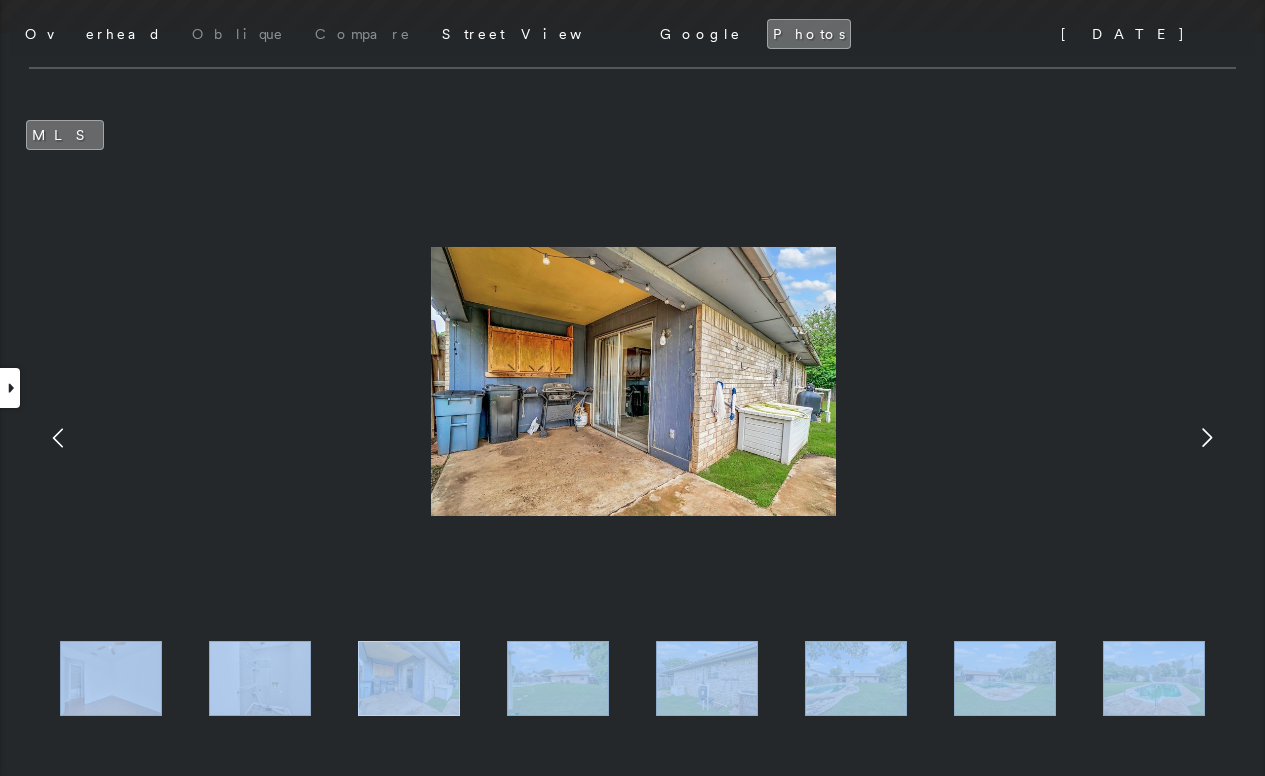 click 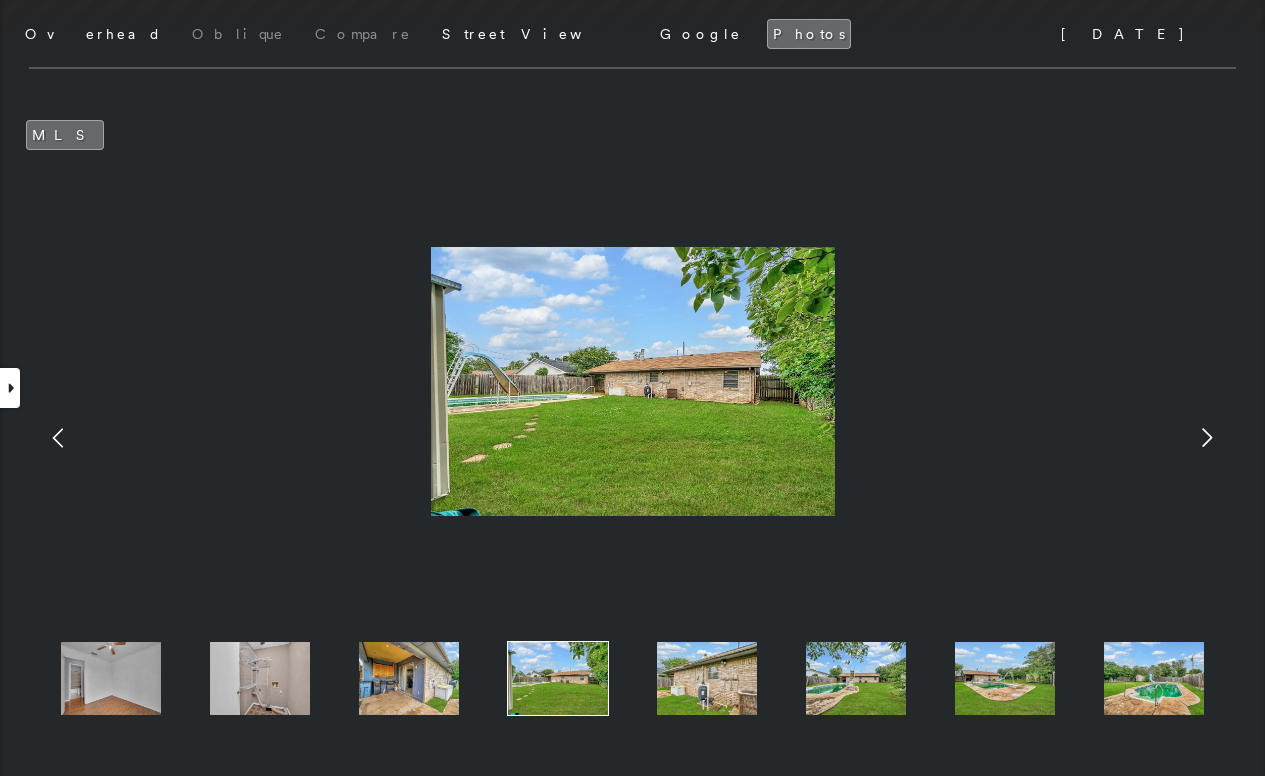 click 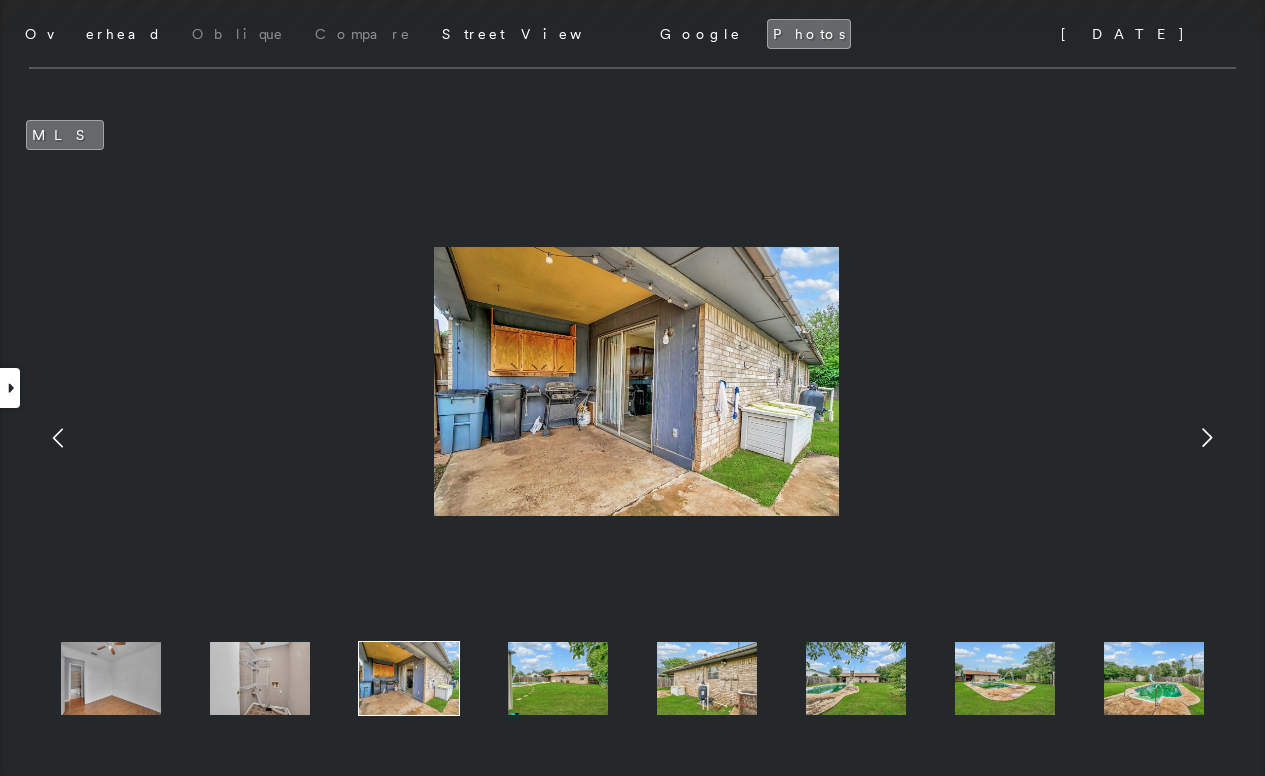 click 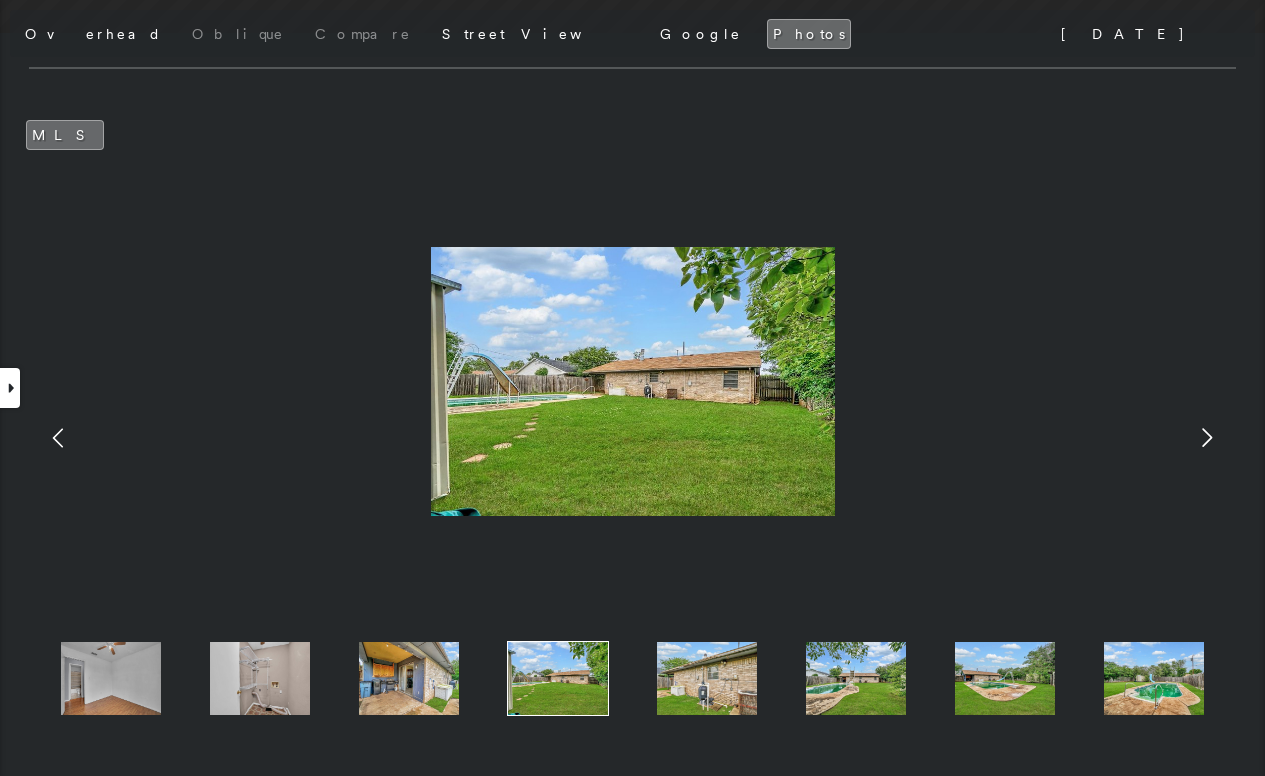 click 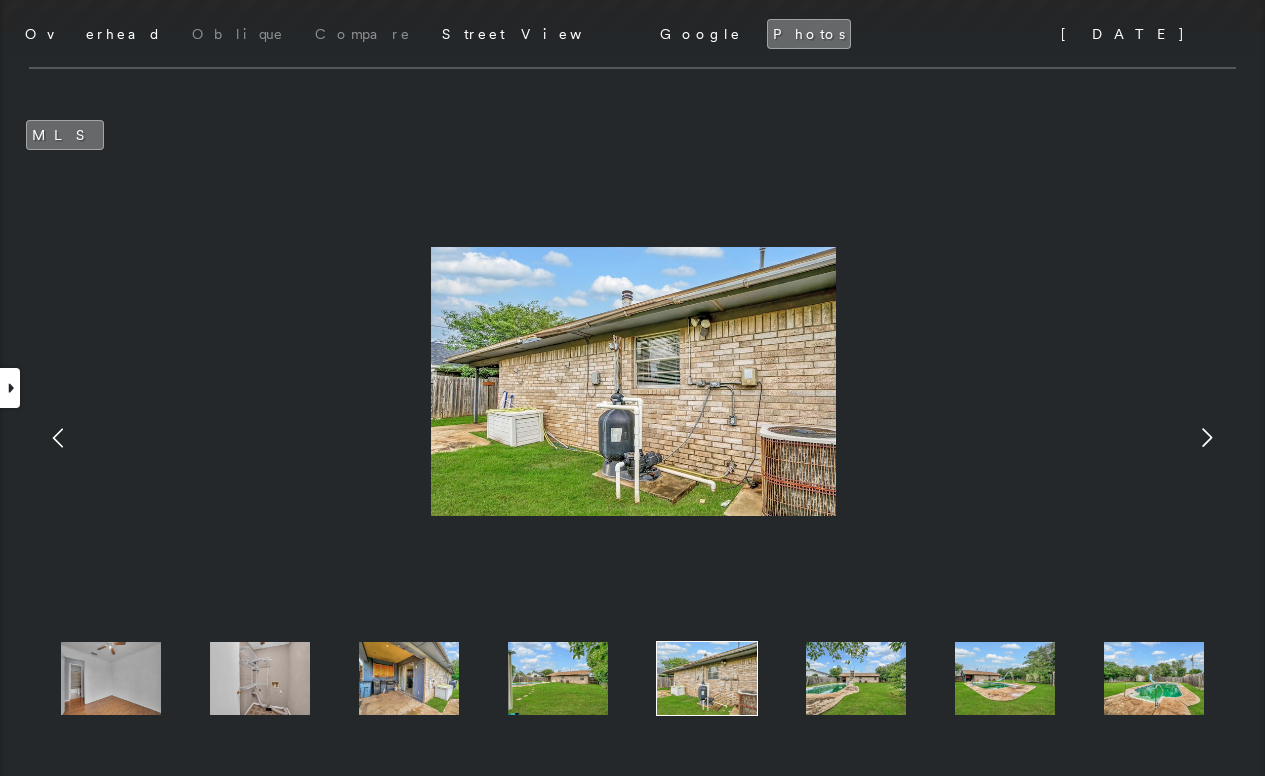 click 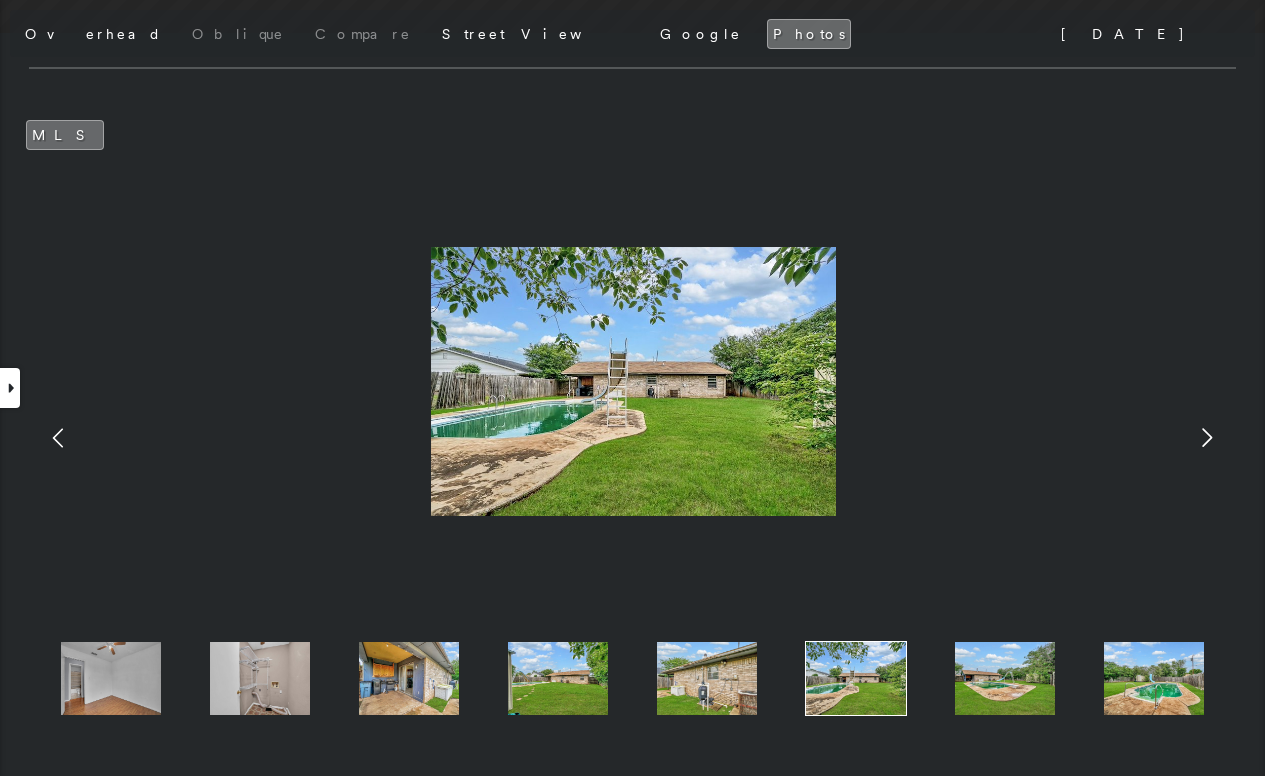 click 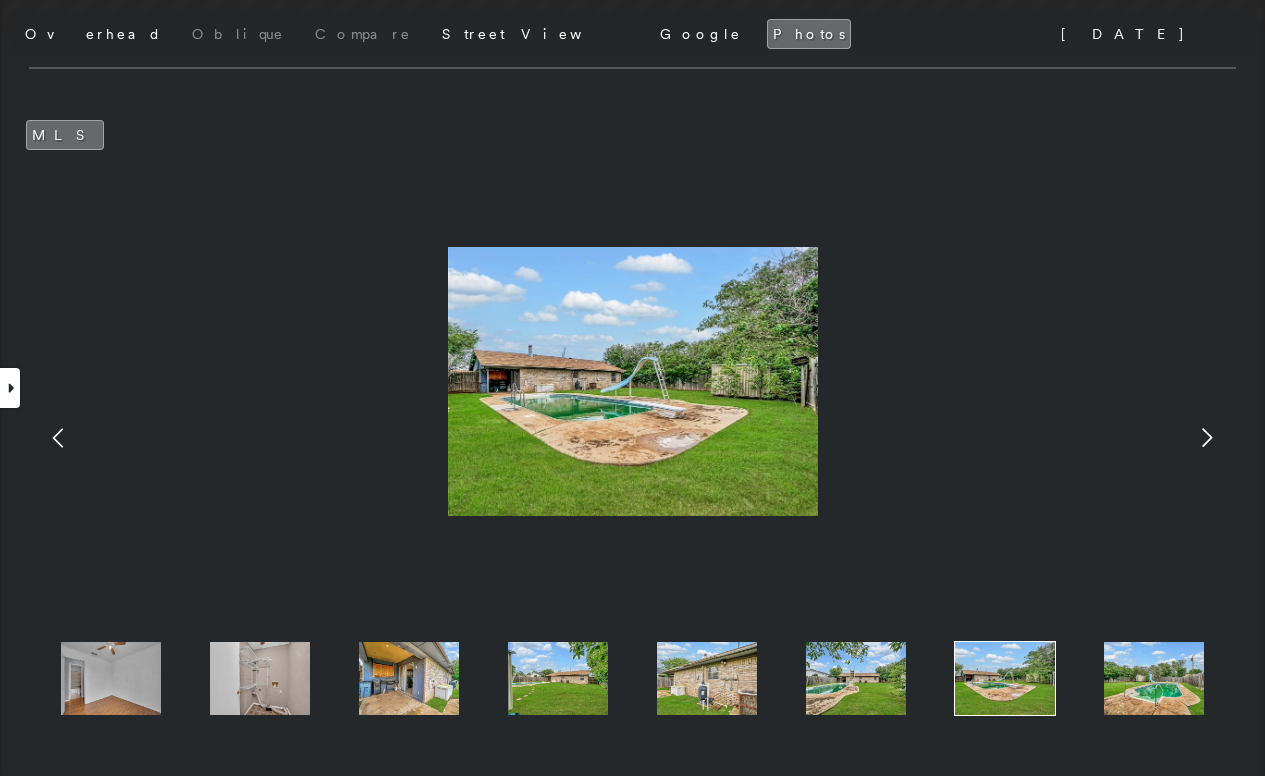 click 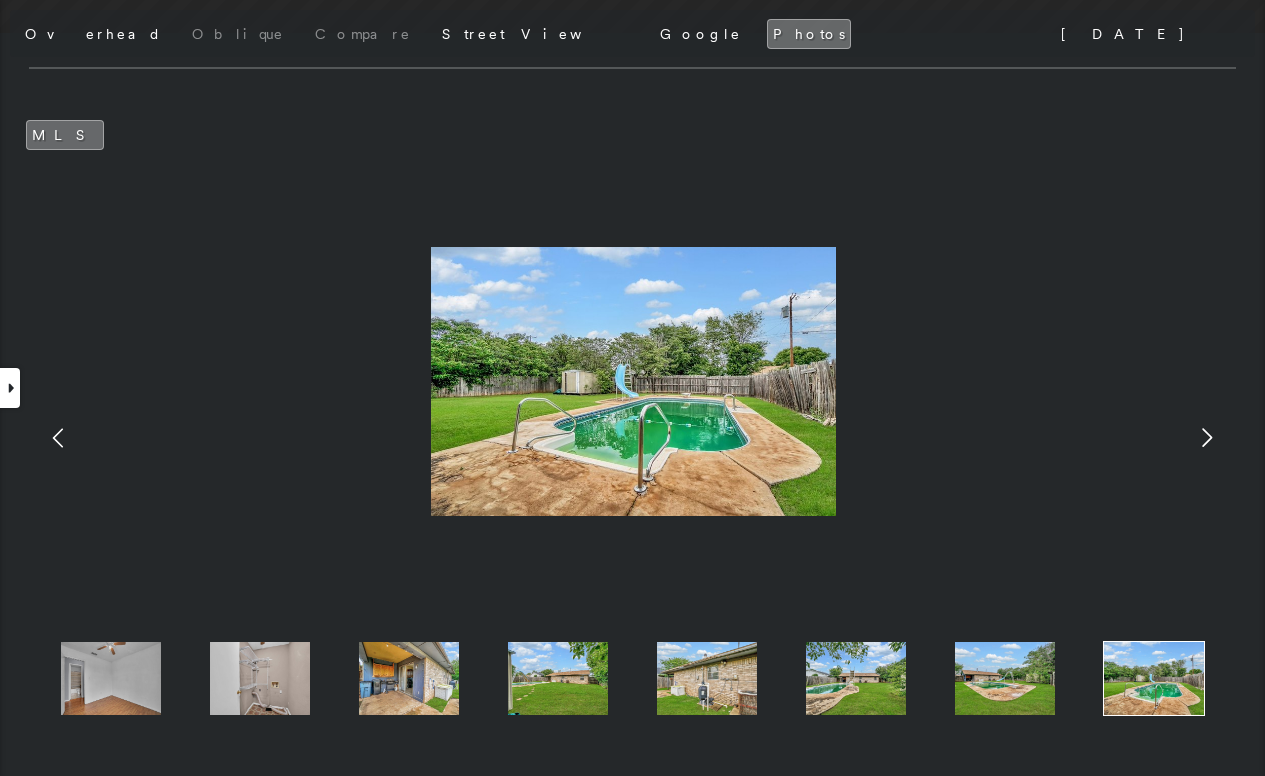 click 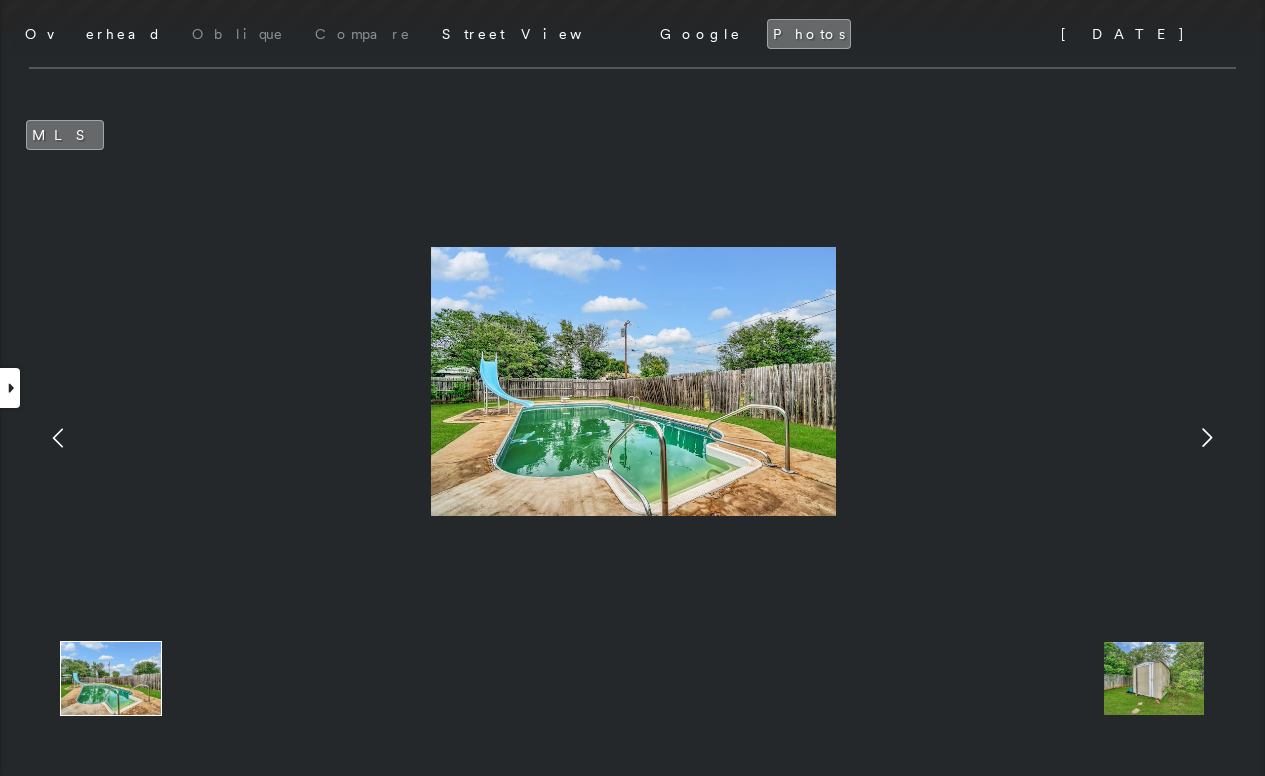 click 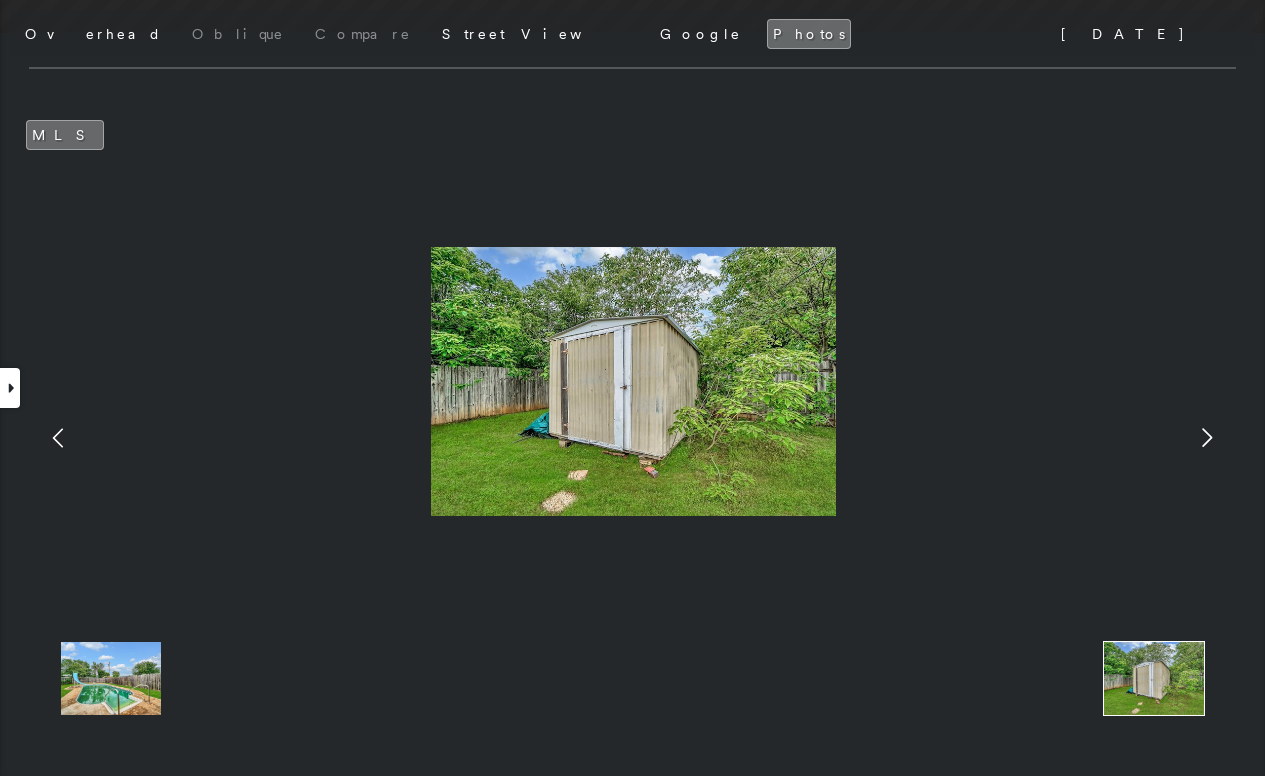 click 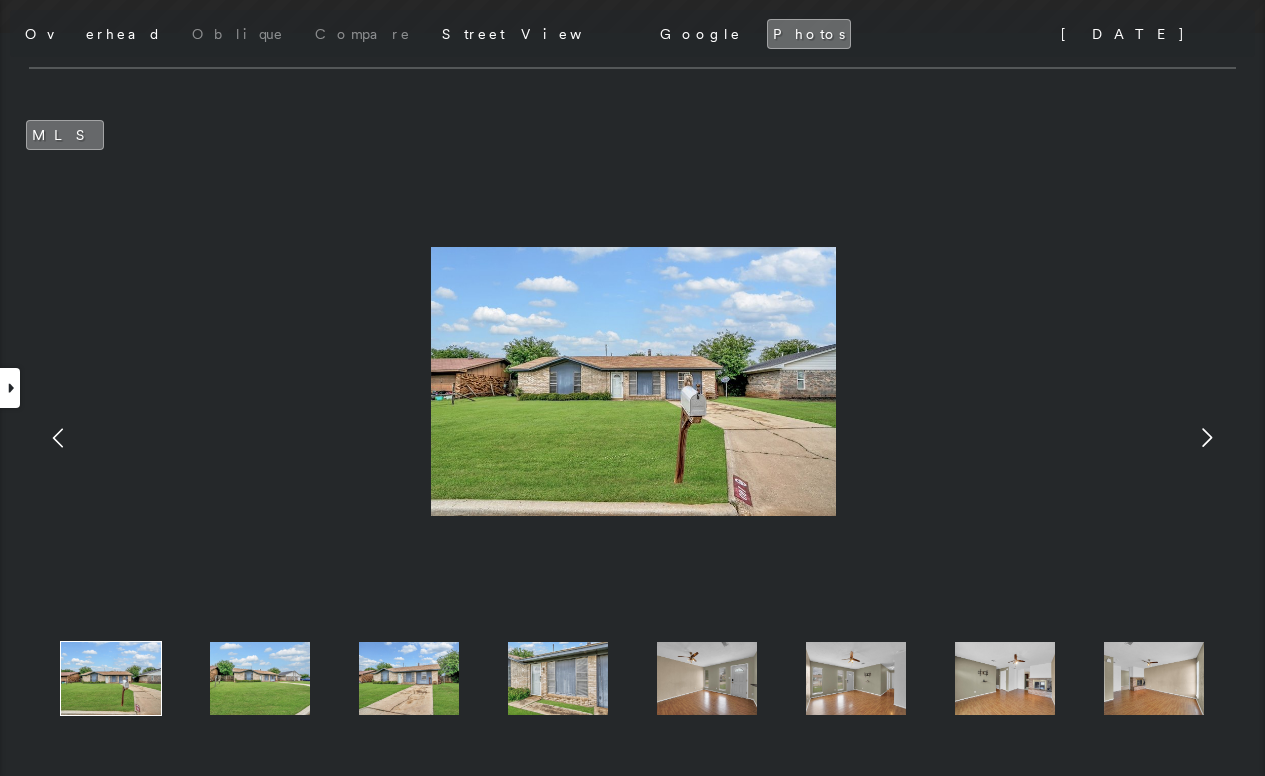 click 